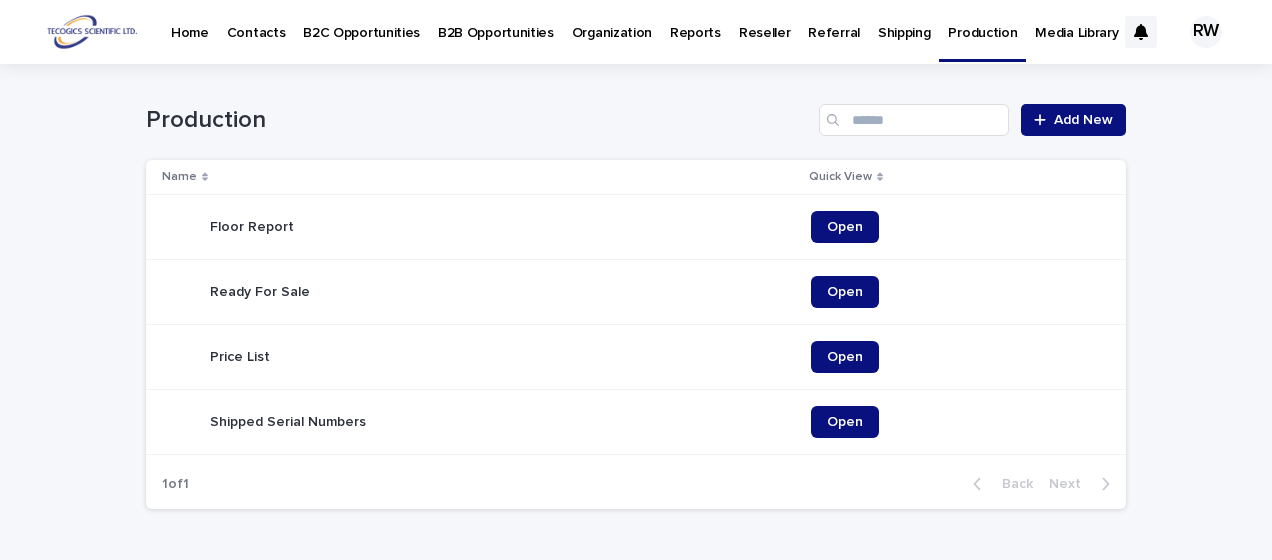 click on "B2B Opportunities" at bounding box center (496, 21) 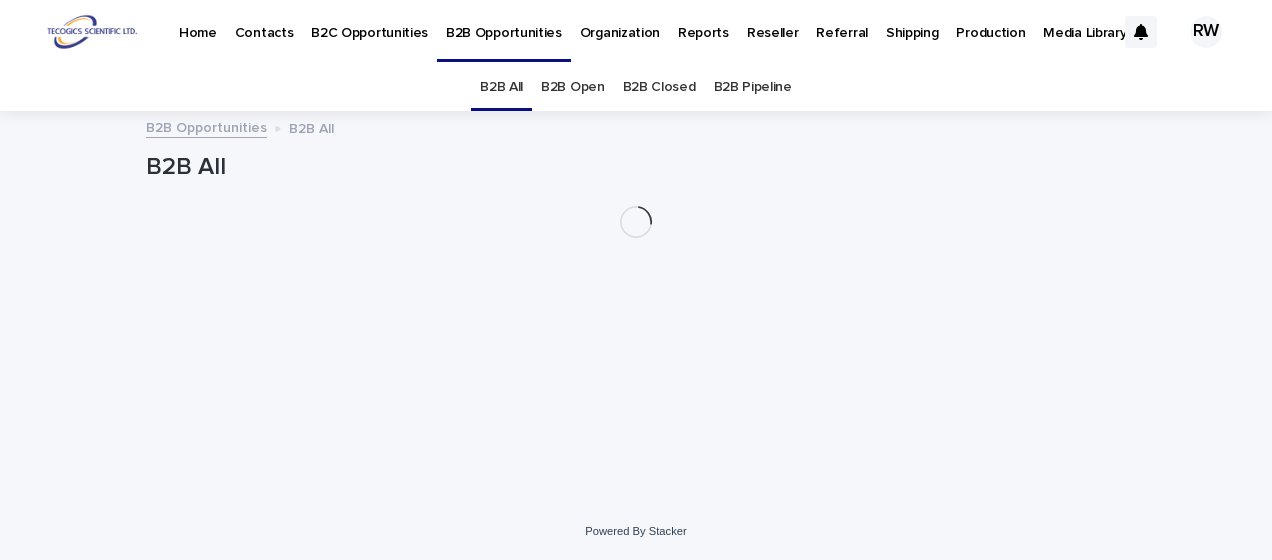 scroll, scrollTop: 0, scrollLeft: 0, axis: both 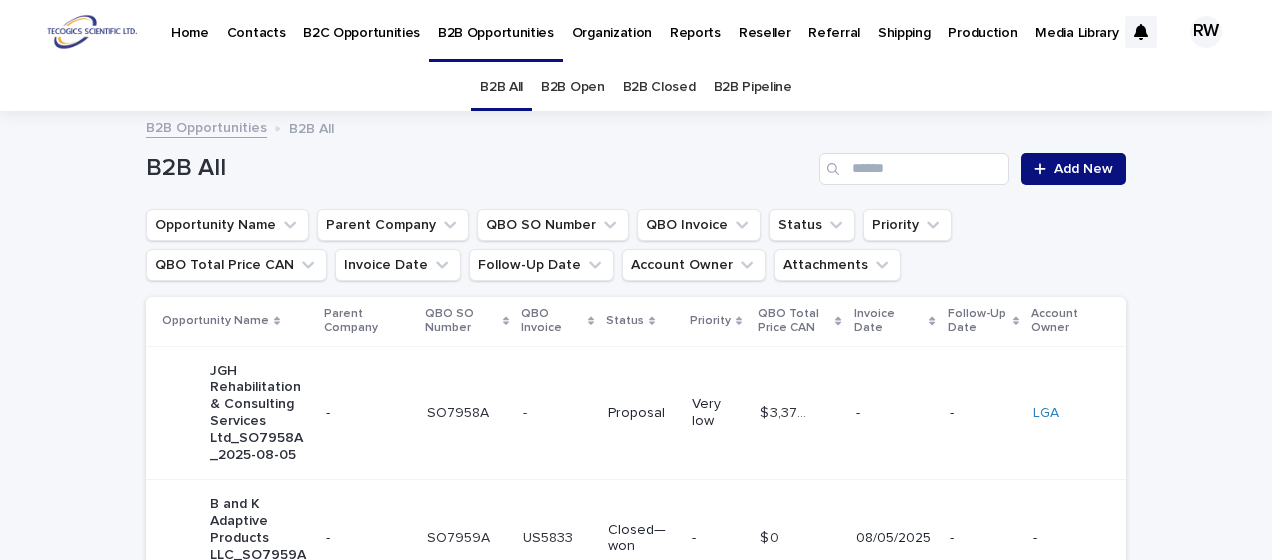click on "B2B Open" at bounding box center (573, 87) 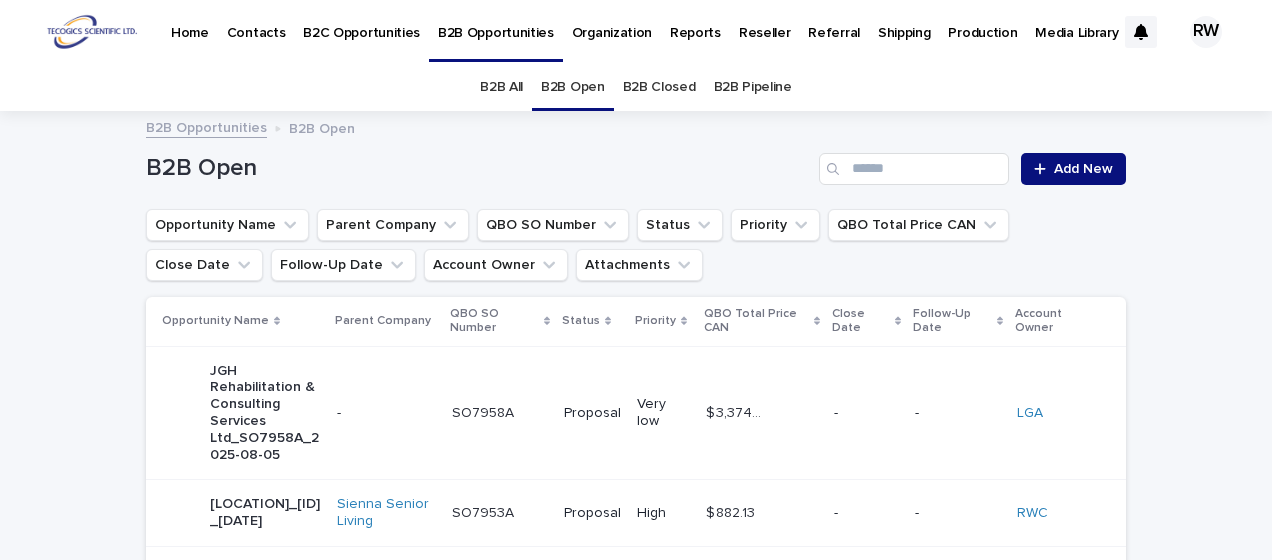 scroll, scrollTop: 0, scrollLeft: 0, axis: both 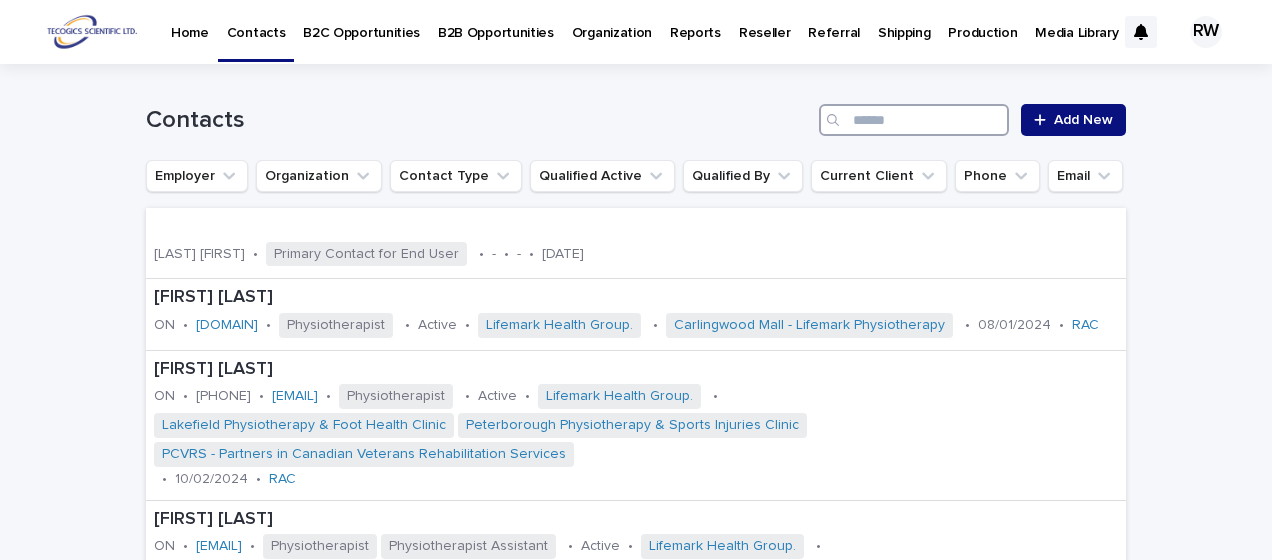 paste on "**********" 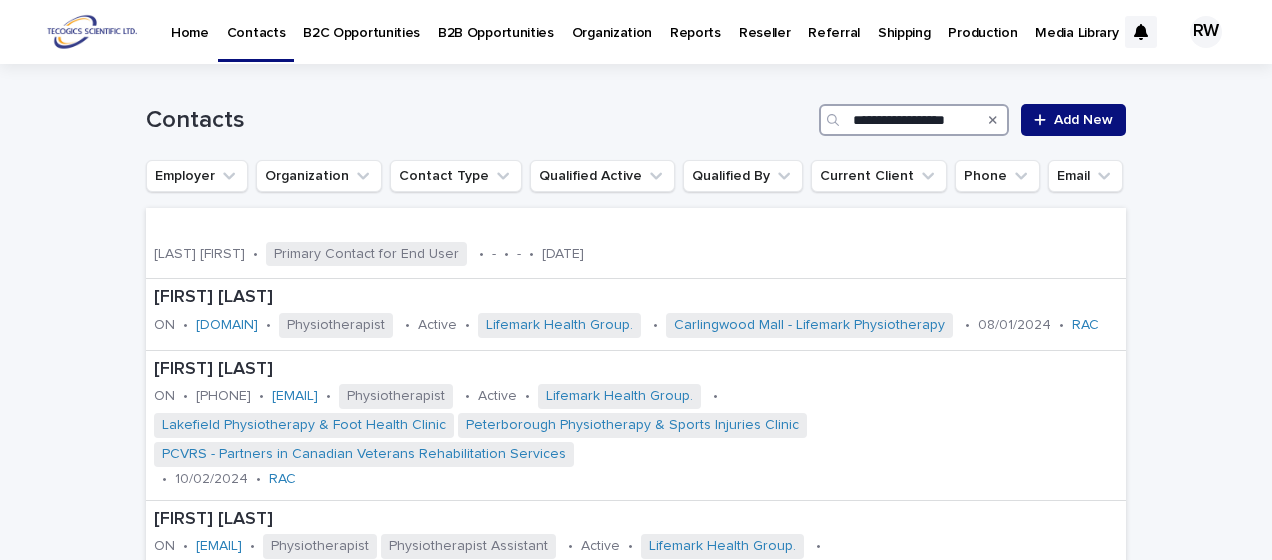 scroll, scrollTop: 0, scrollLeft: 15, axis: horizontal 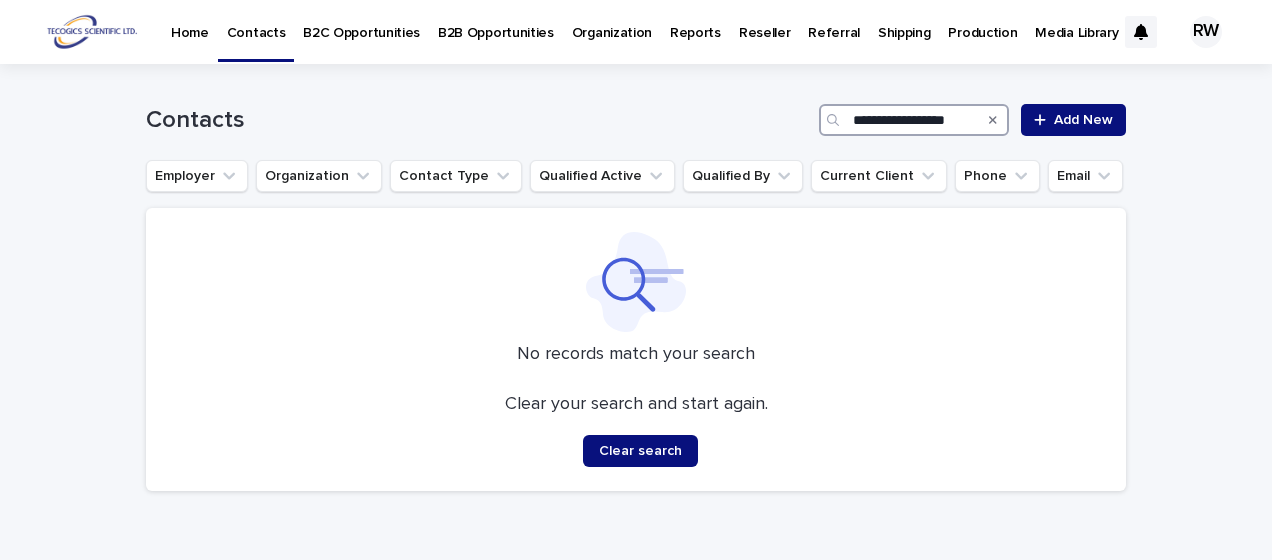 click on "**********" at bounding box center [914, 120] 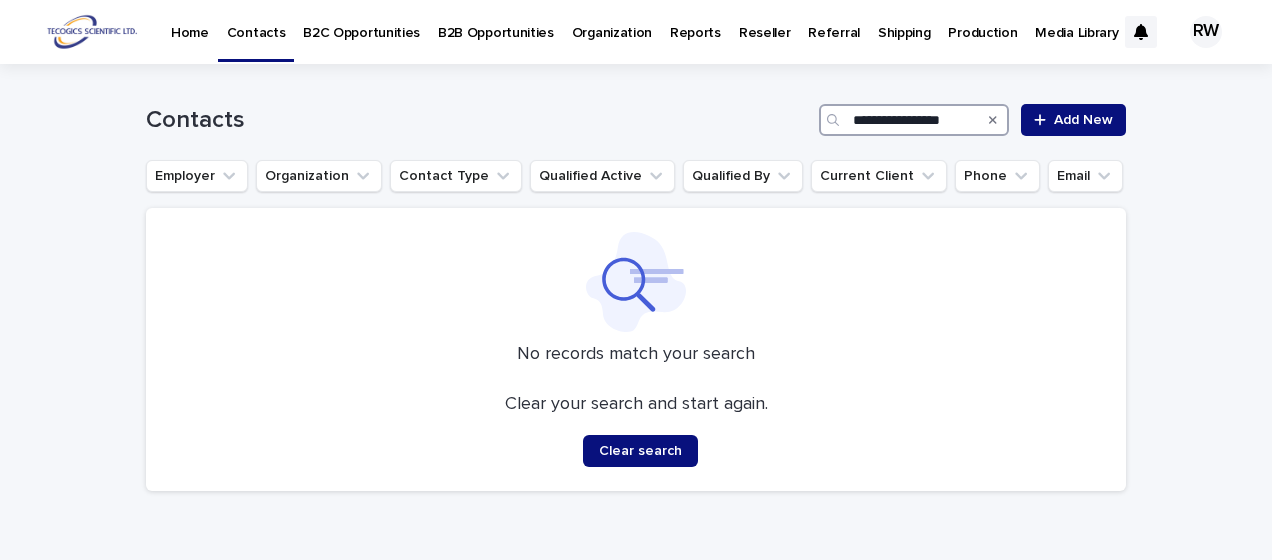 scroll, scrollTop: 0, scrollLeft: 12, axis: horizontal 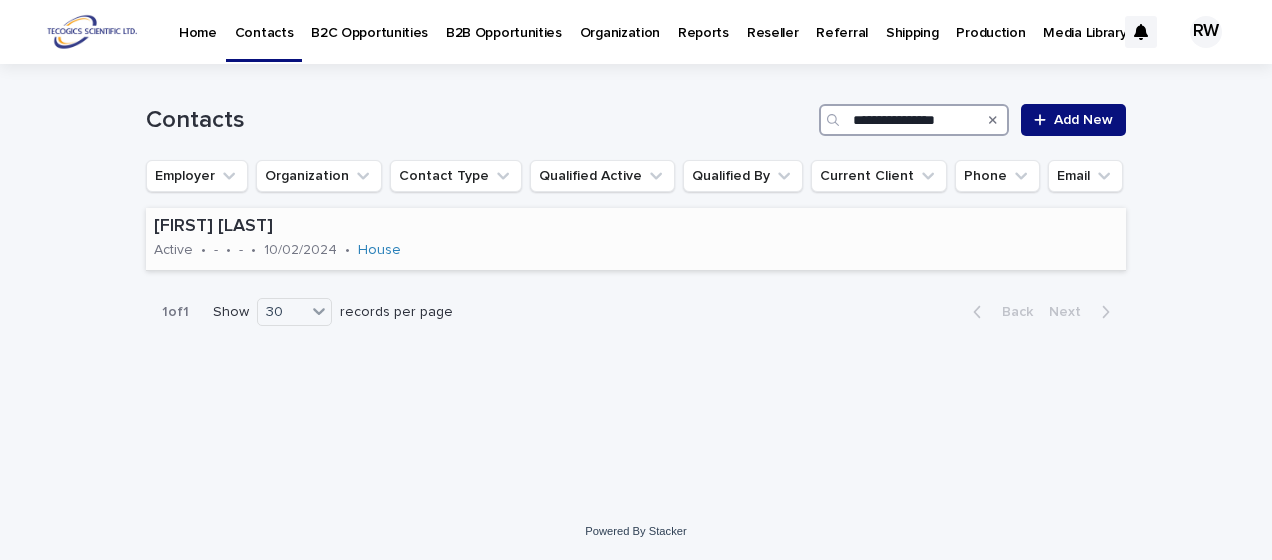 type on "**********" 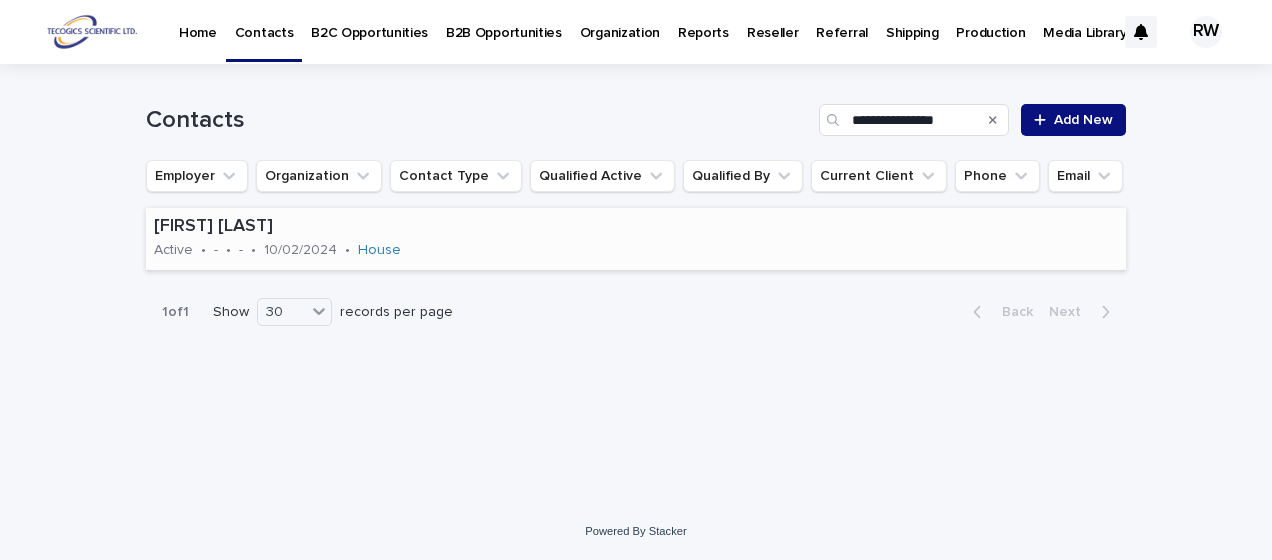 click on "[FIRST] [LAST] [DATE] [TERM]" at bounding box center [636, 239] 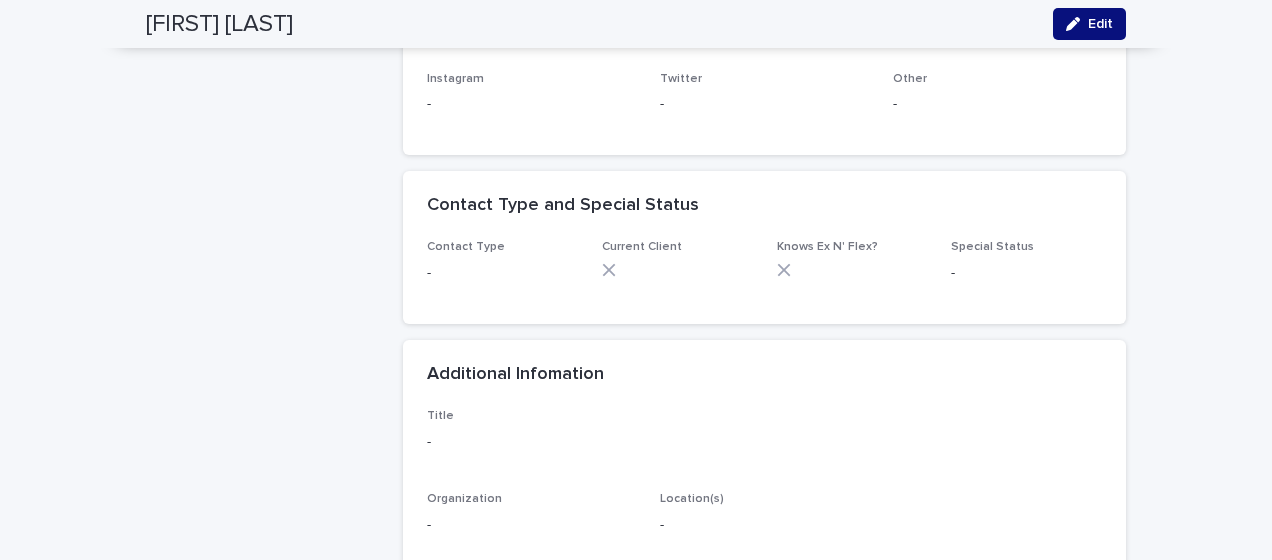 scroll, scrollTop: 2000, scrollLeft: 0, axis: vertical 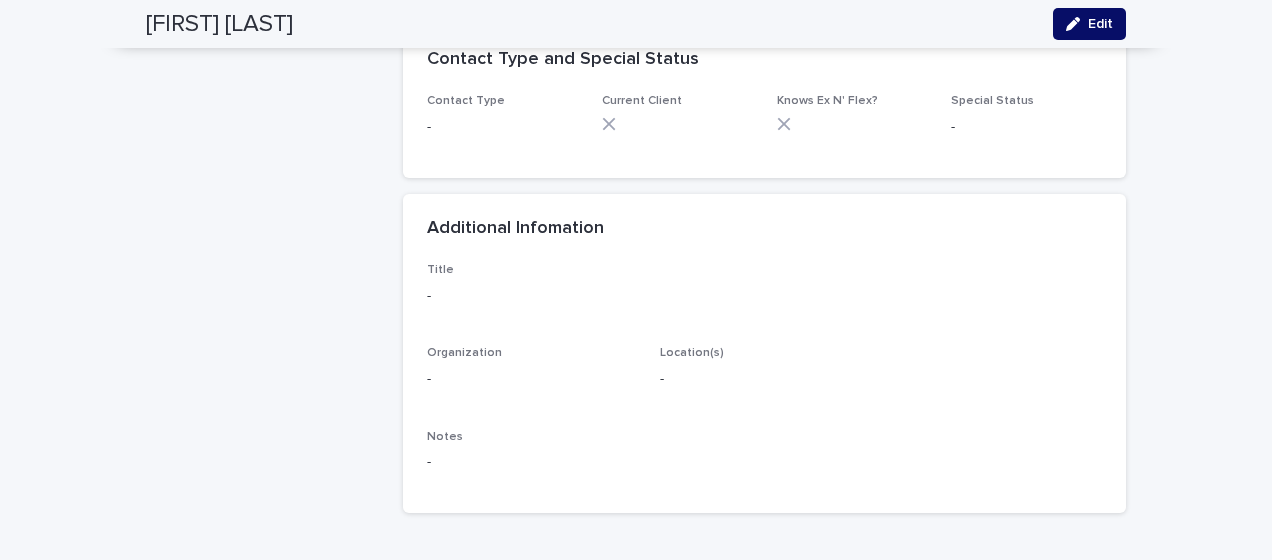 click on "Edit" at bounding box center [1100, 24] 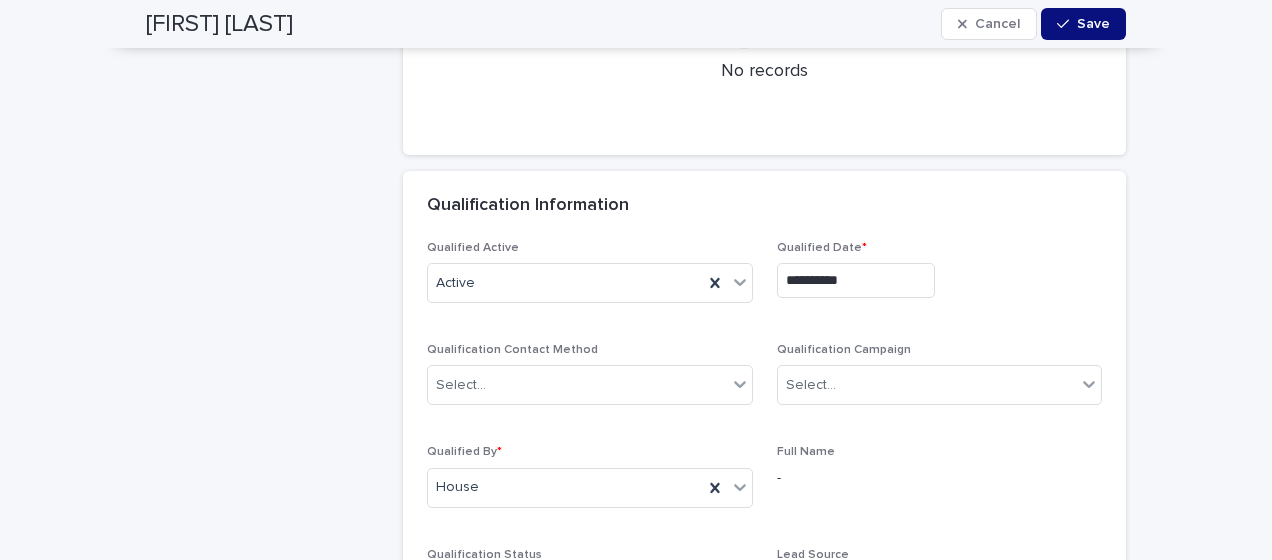 scroll, scrollTop: 3200, scrollLeft: 0, axis: vertical 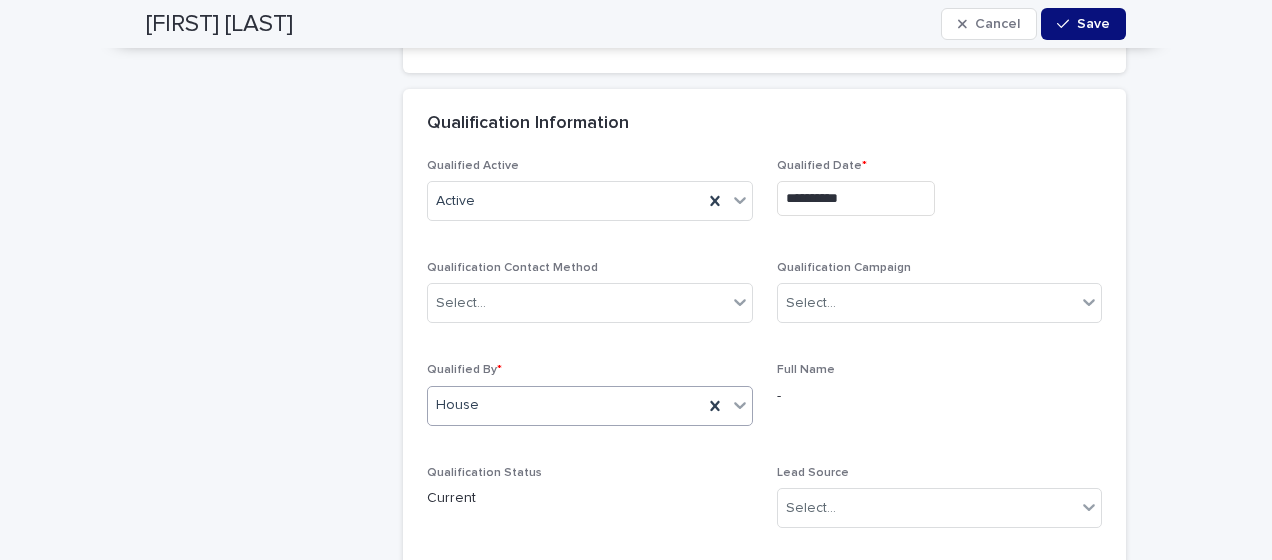 click 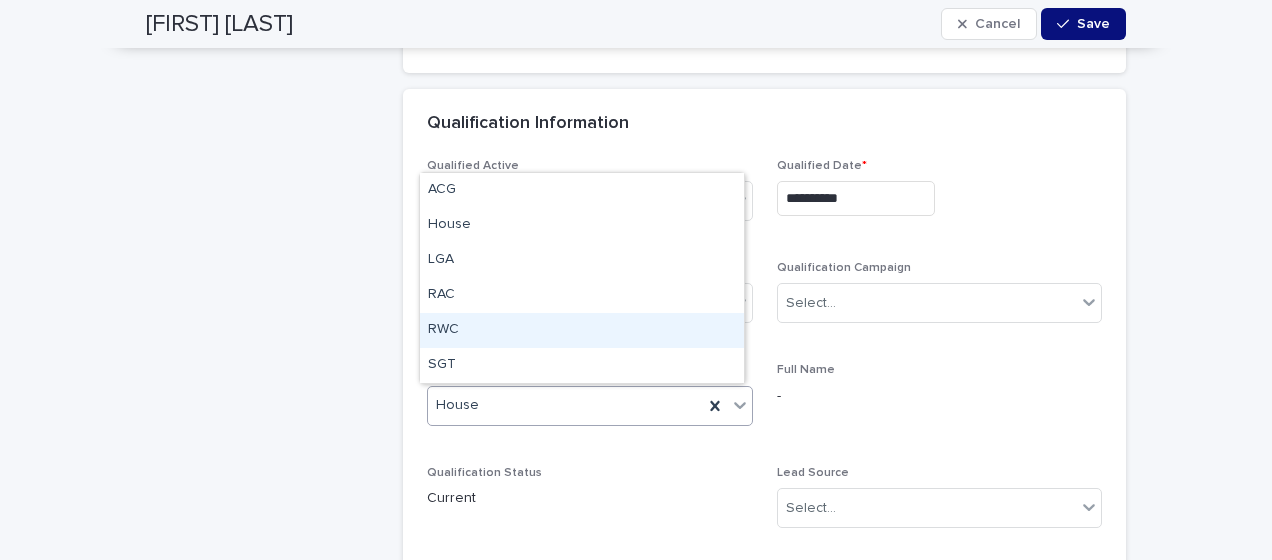click on "RWC" at bounding box center (582, 330) 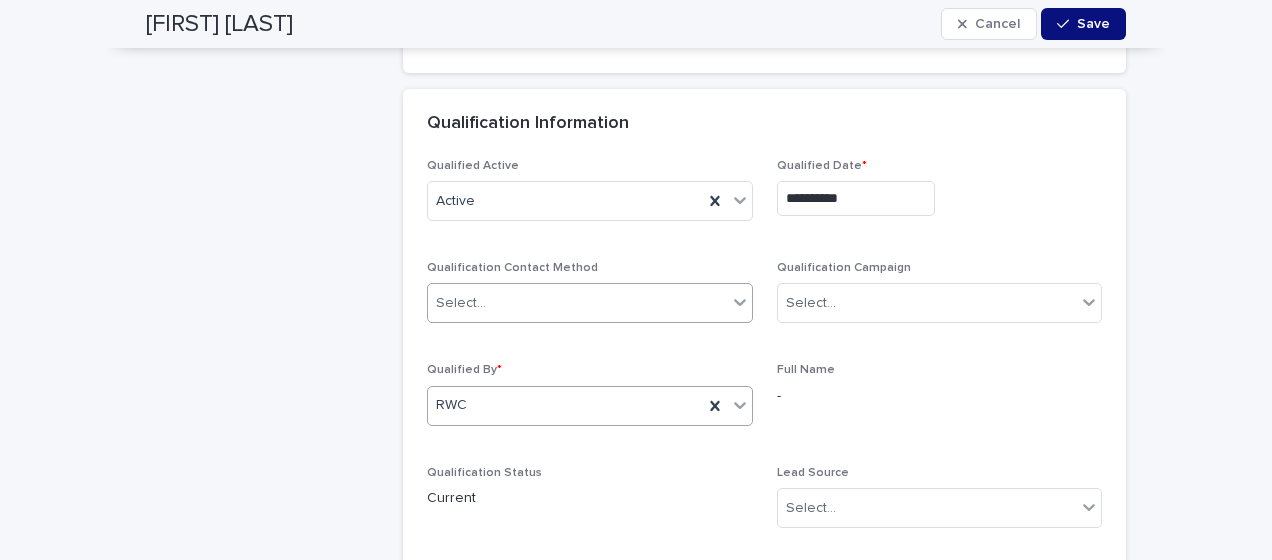 click on "Select..." at bounding box center (577, 303) 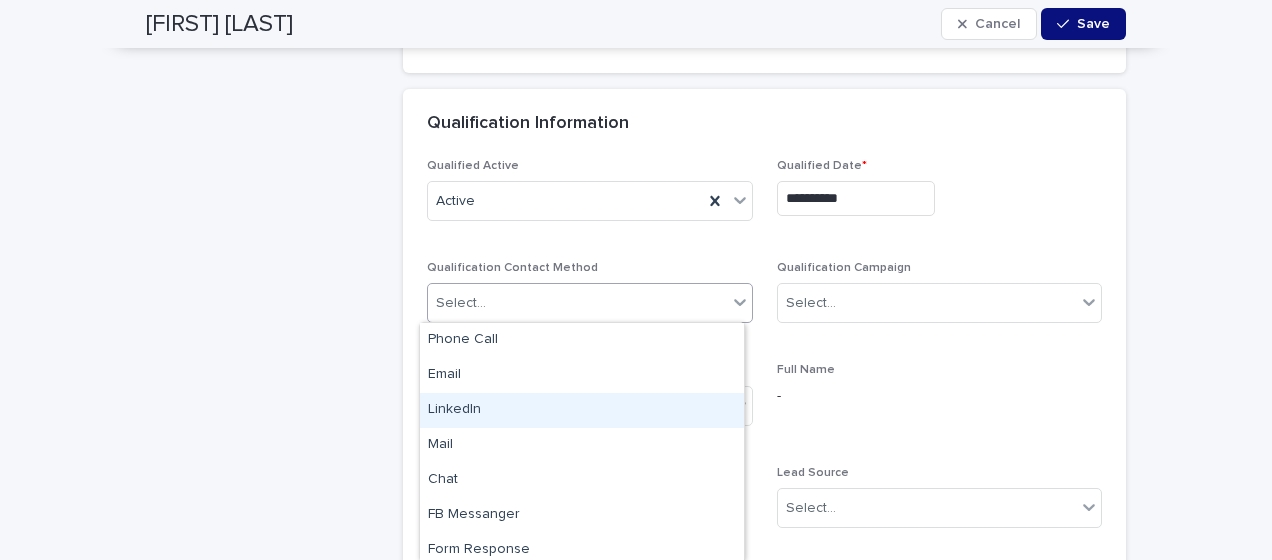 click on "LinkedIn" at bounding box center (582, 410) 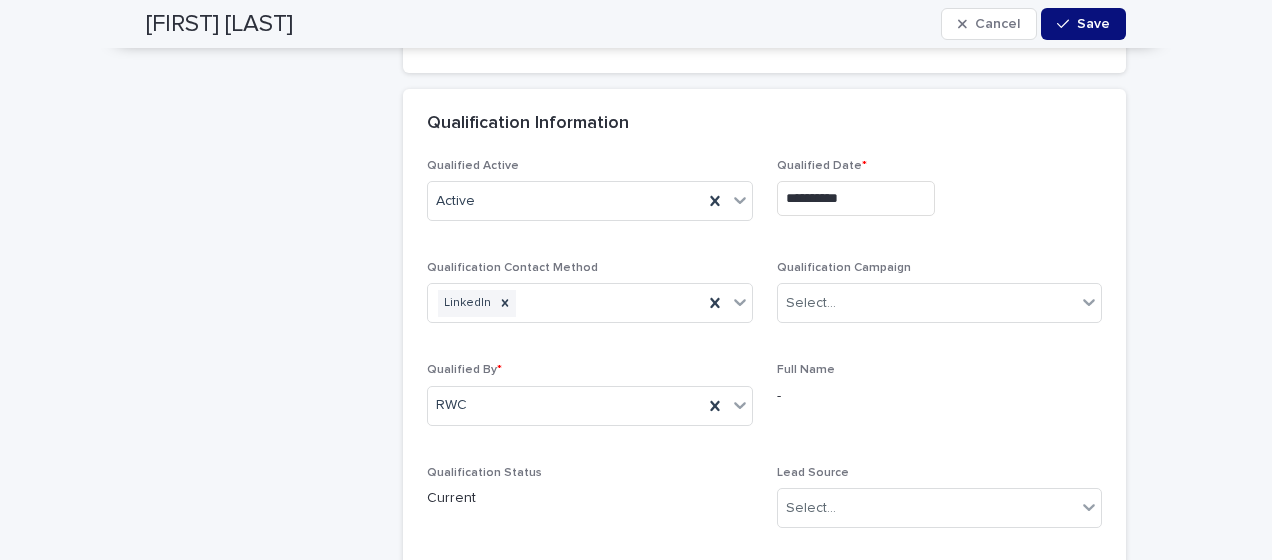 click on "**********" at bounding box center [764, 364] 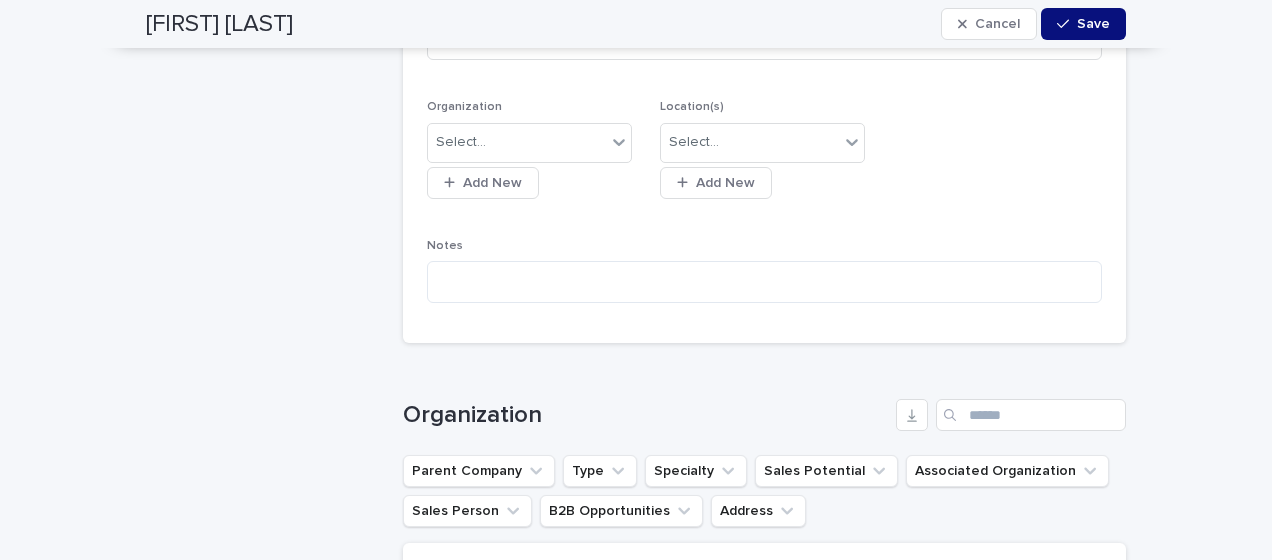 scroll, scrollTop: 2400, scrollLeft: 0, axis: vertical 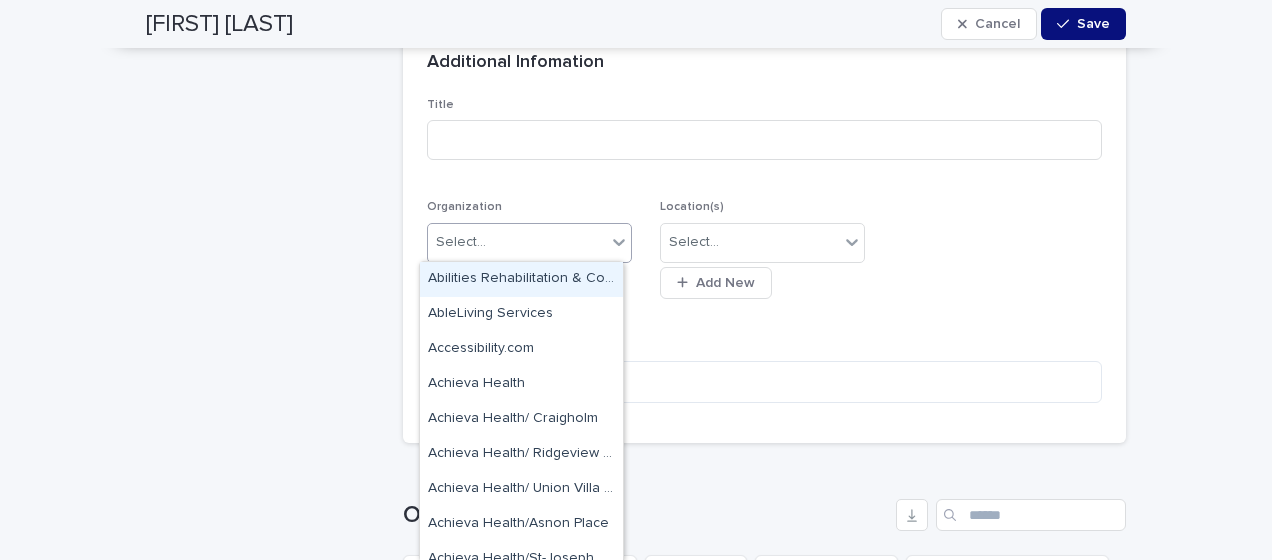 click on "Select..." at bounding box center [461, 242] 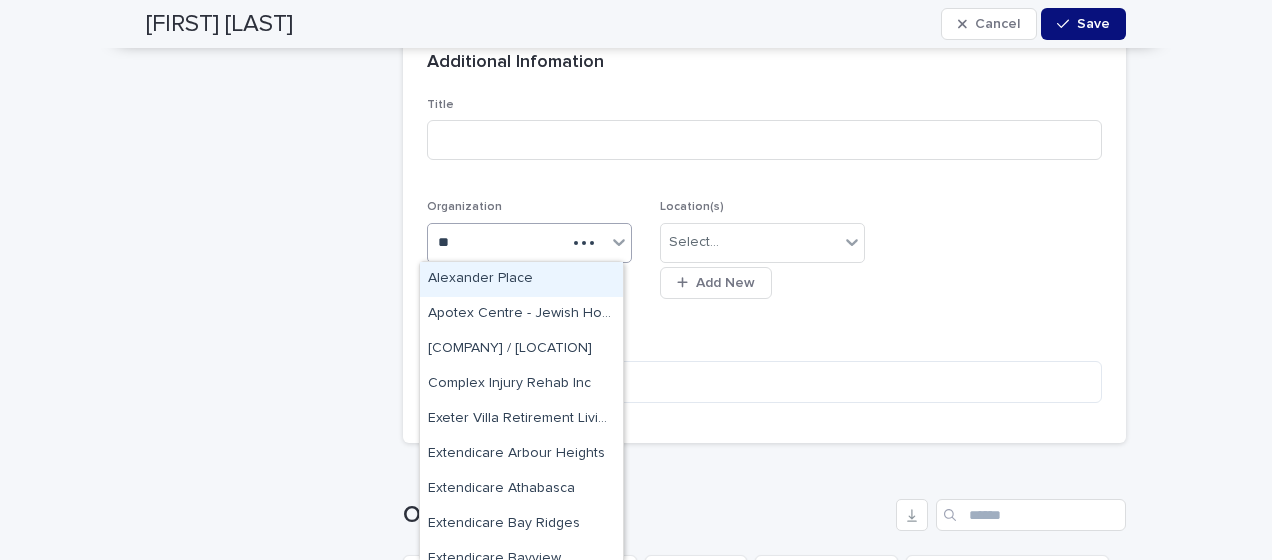 type on "***" 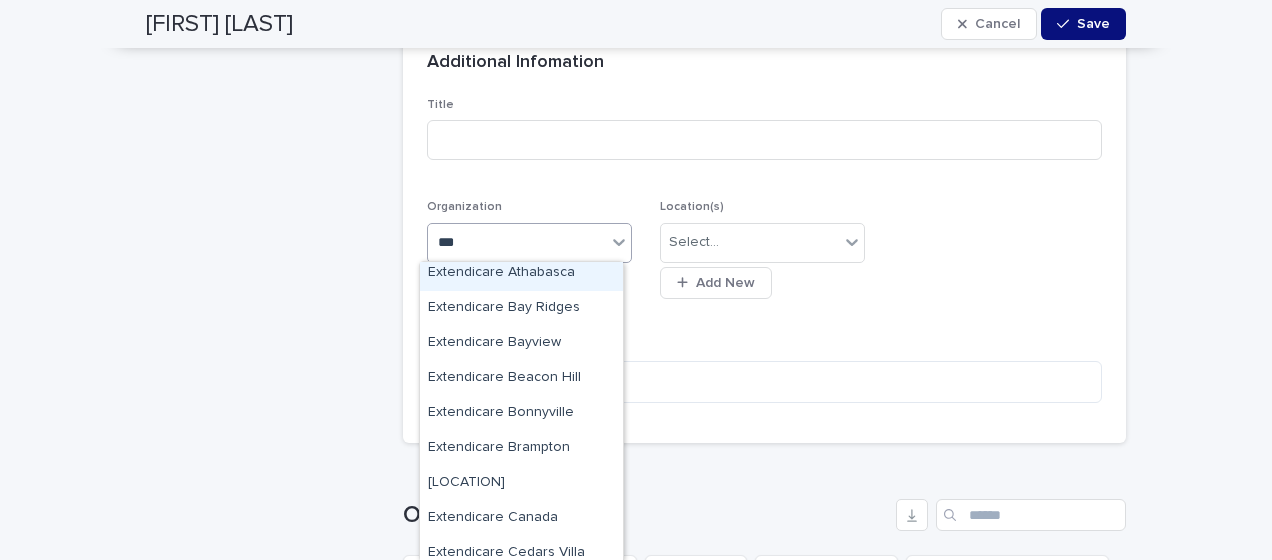 scroll, scrollTop: 100, scrollLeft: 0, axis: vertical 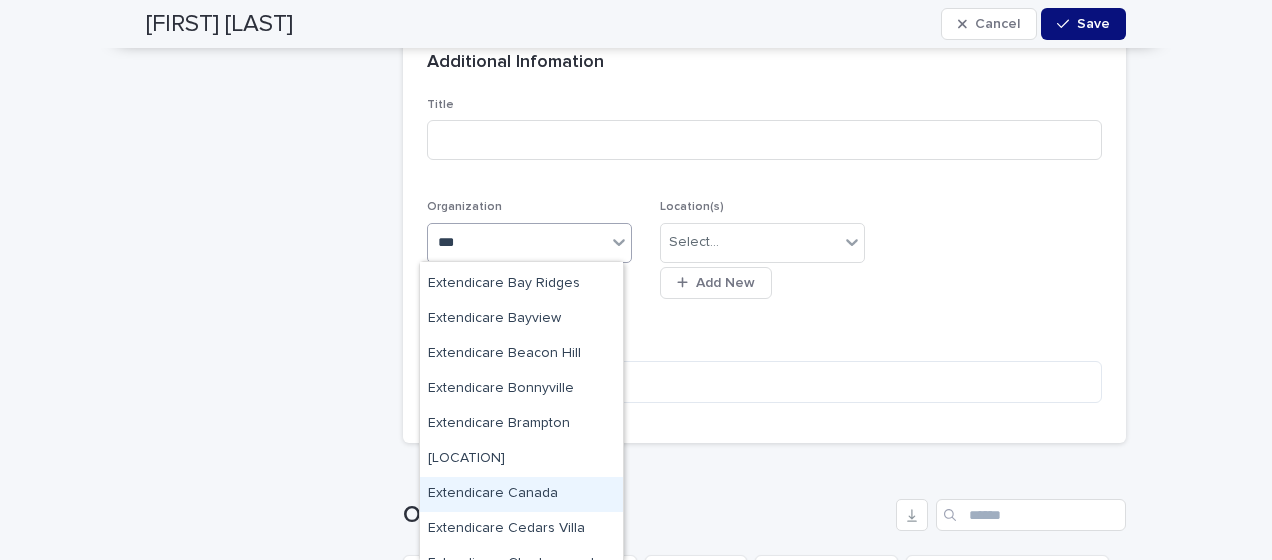 click on "Extendicare Canada" at bounding box center [521, 494] 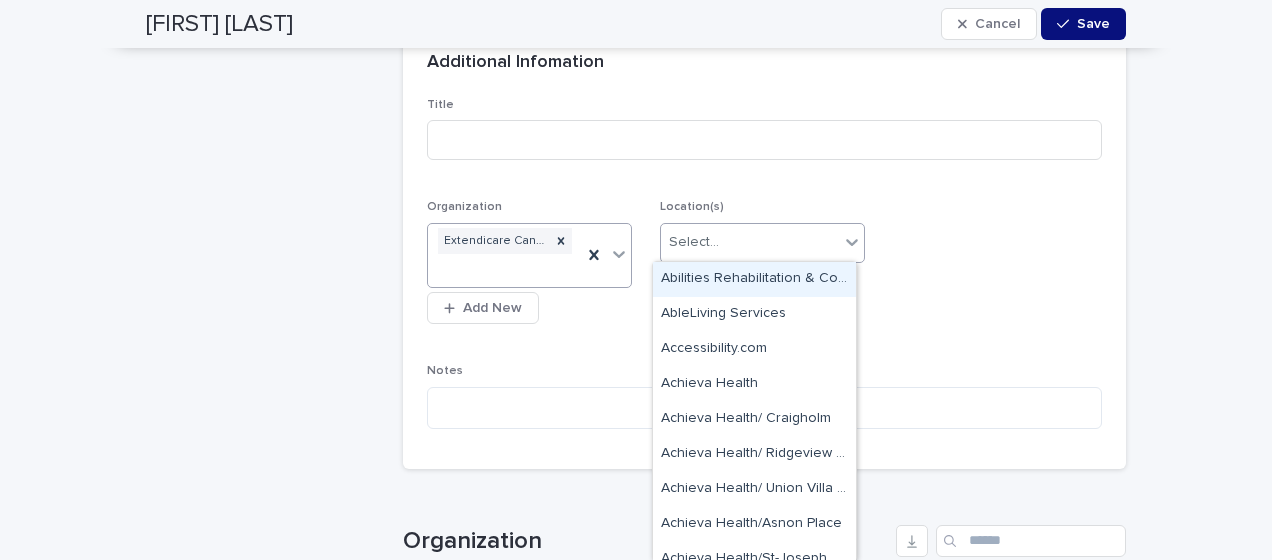 click on "Select..." at bounding box center (750, 242) 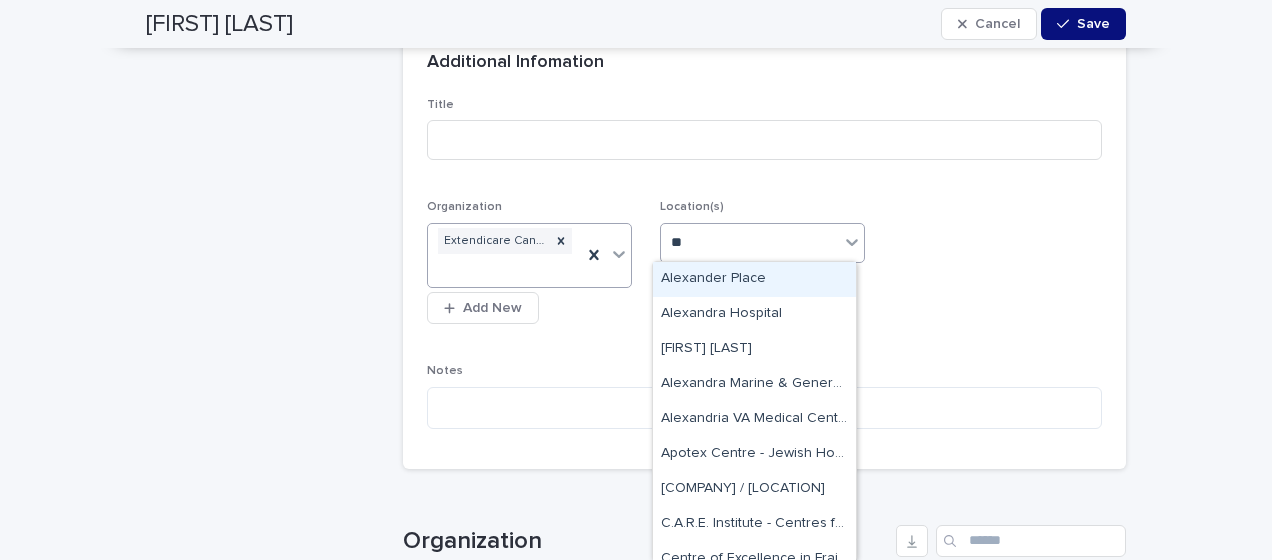 type on "***" 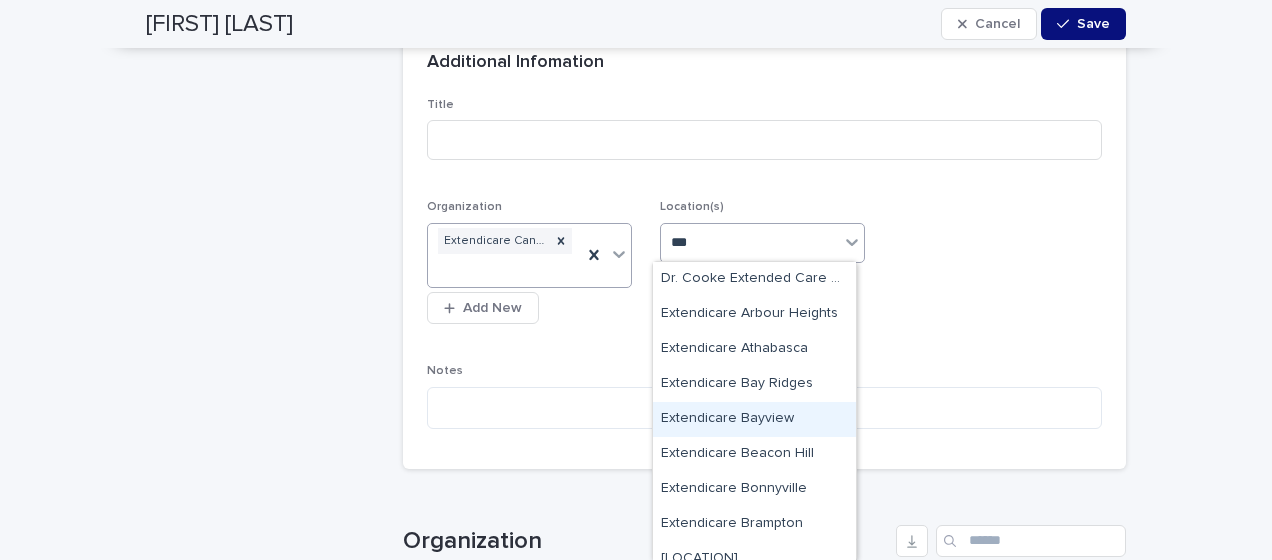 scroll, scrollTop: 100, scrollLeft: 0, axis: vertical 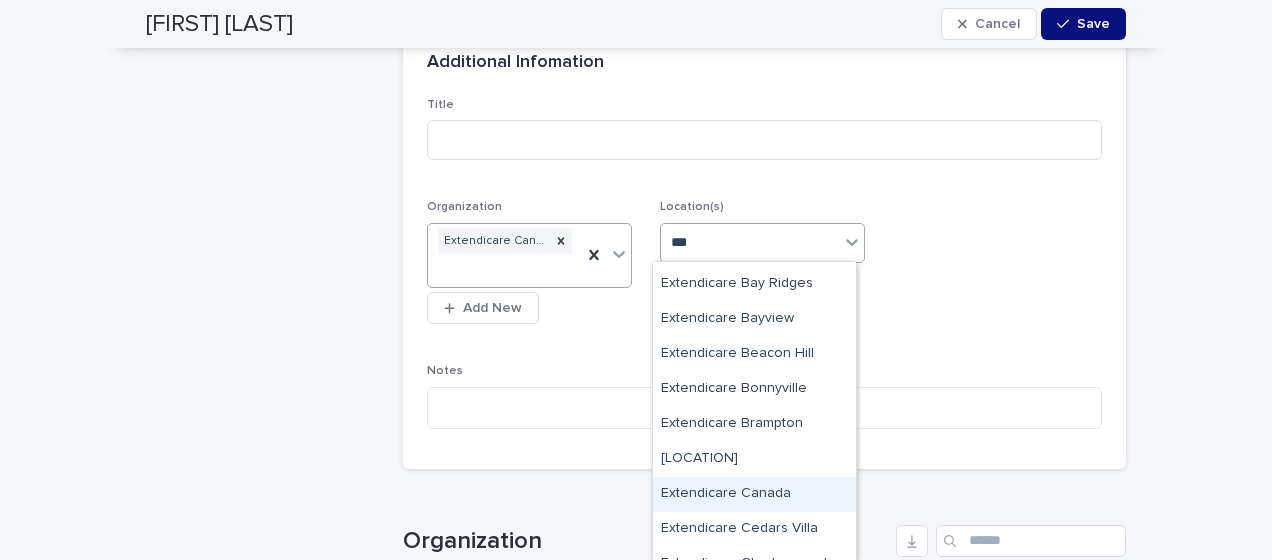 click on "Extendicare Canada" at bounding box center (754, 494) 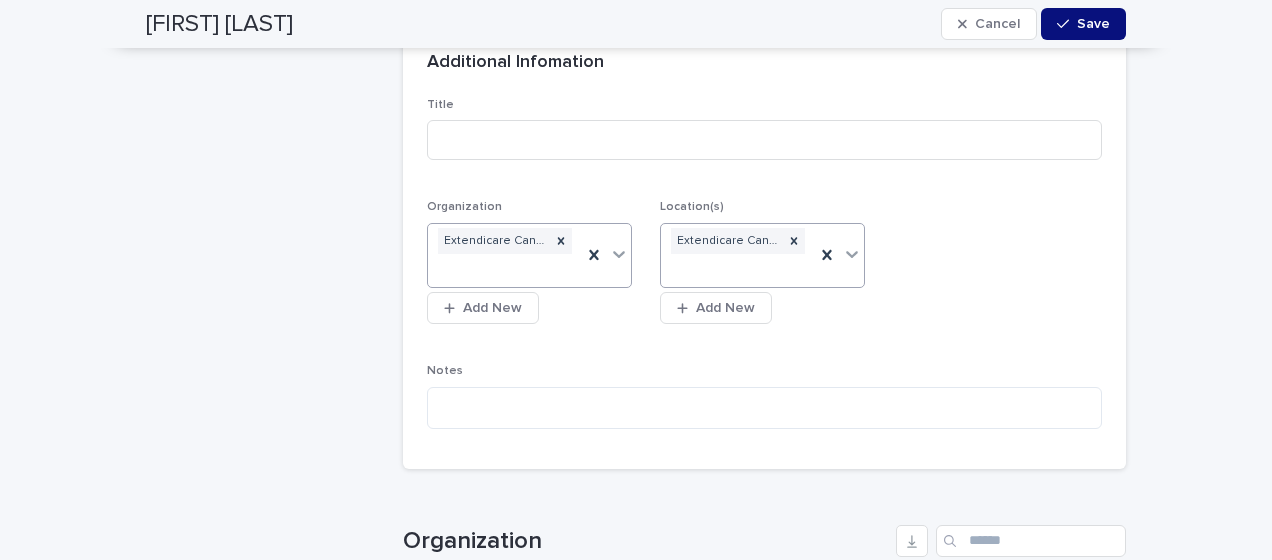 scroll, scrollTop: 2300, scrollLeft: 0, axis: vertical 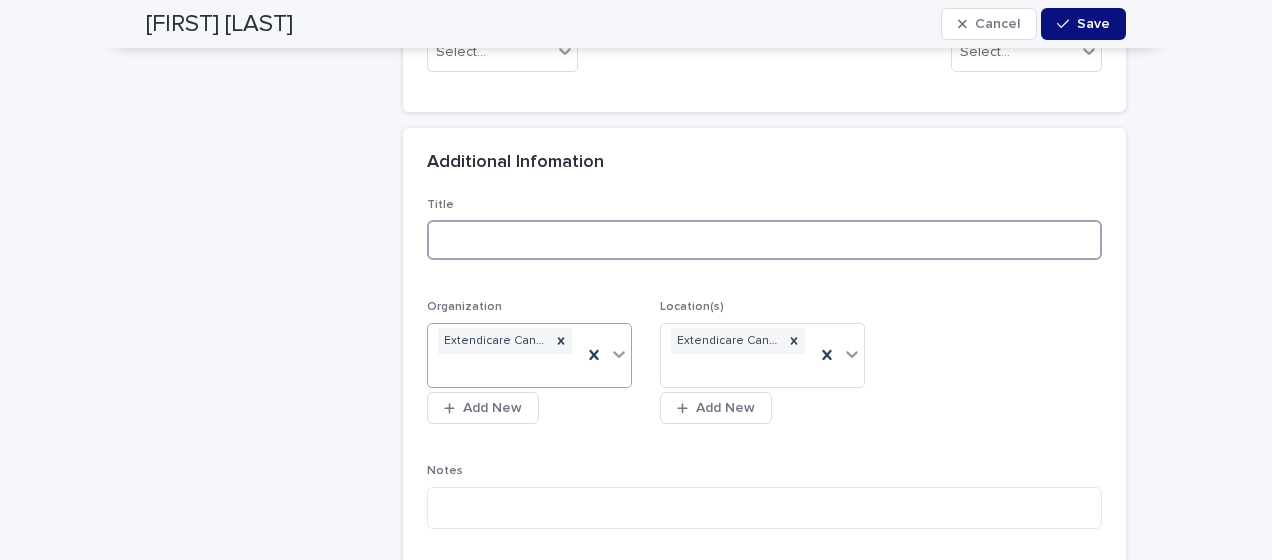 paste on "**********" 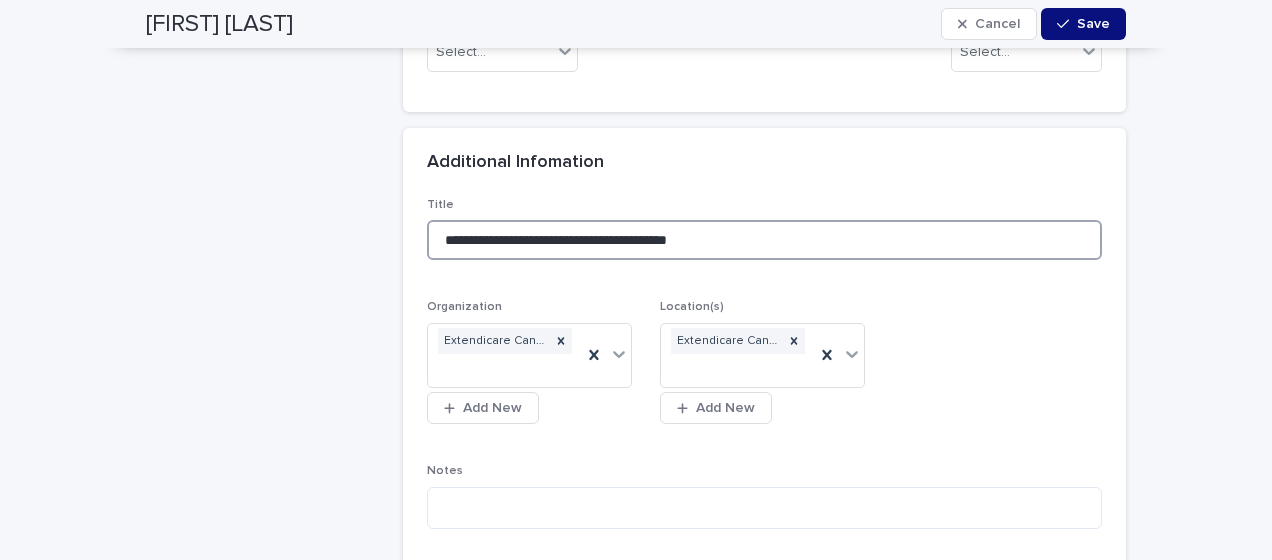 type on "**********" 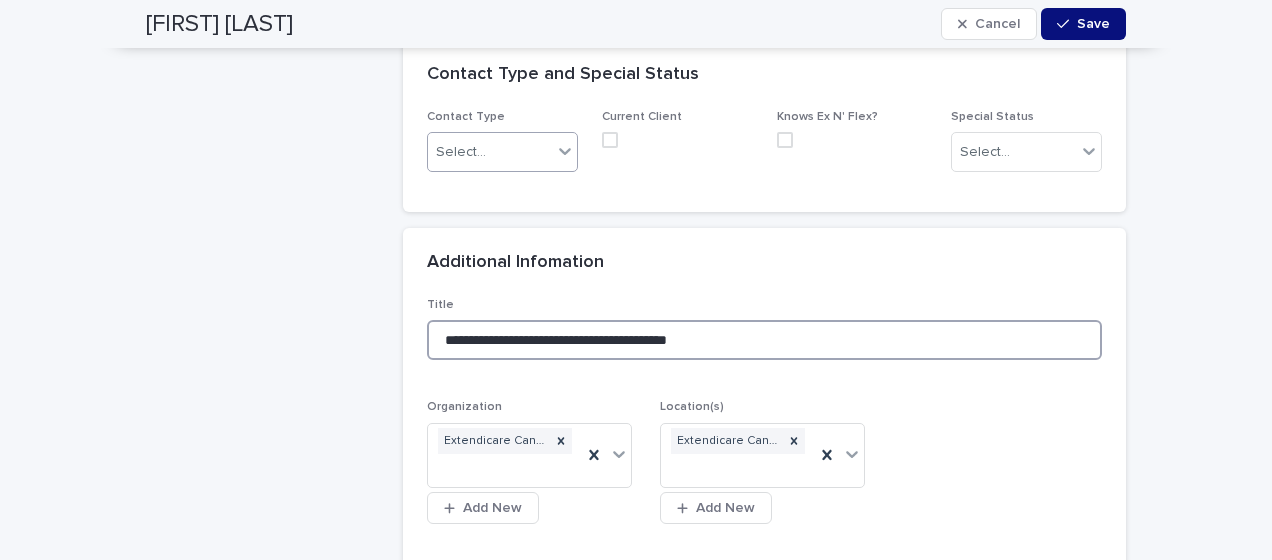 type on "**********" 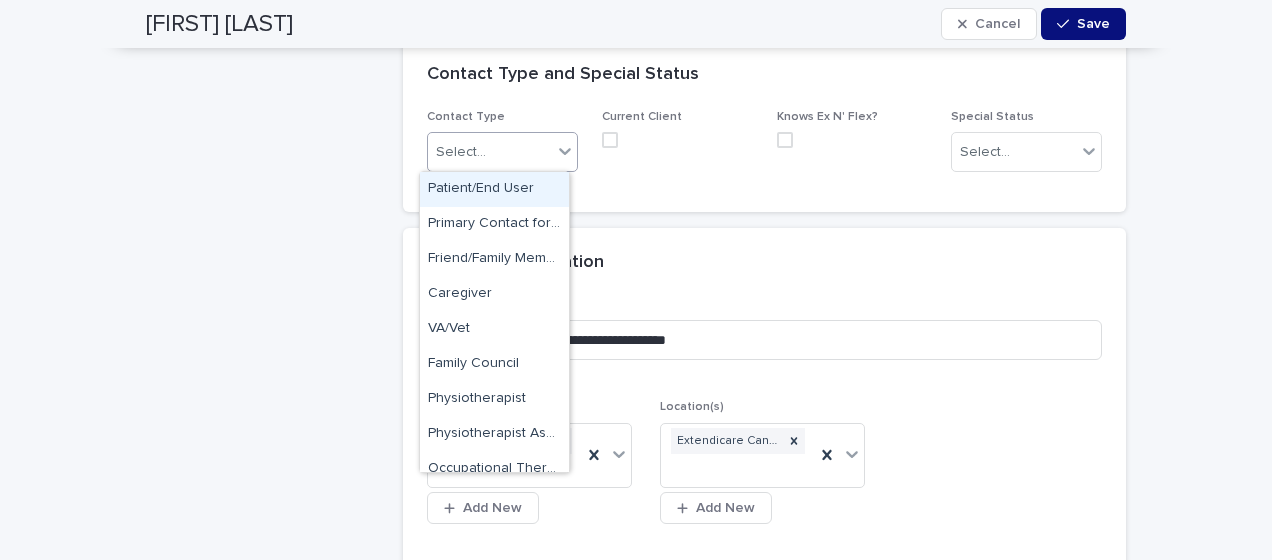 click on "Select..." at bounding box center (461, 152) 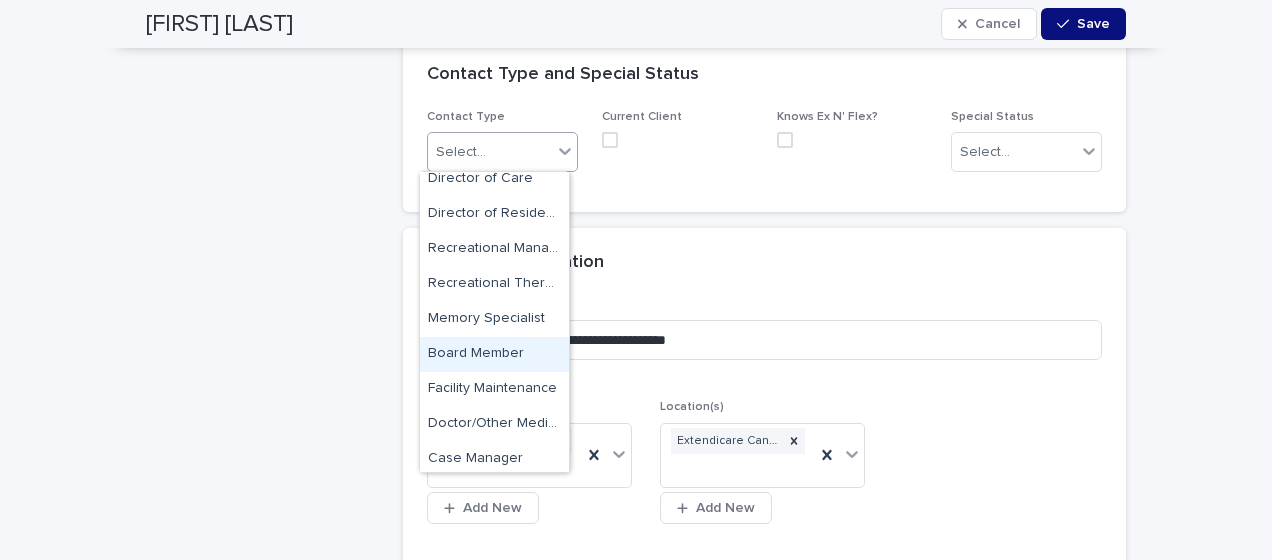 scroll, scrollTop: 600, scrollLeft: 0, axis: vertical 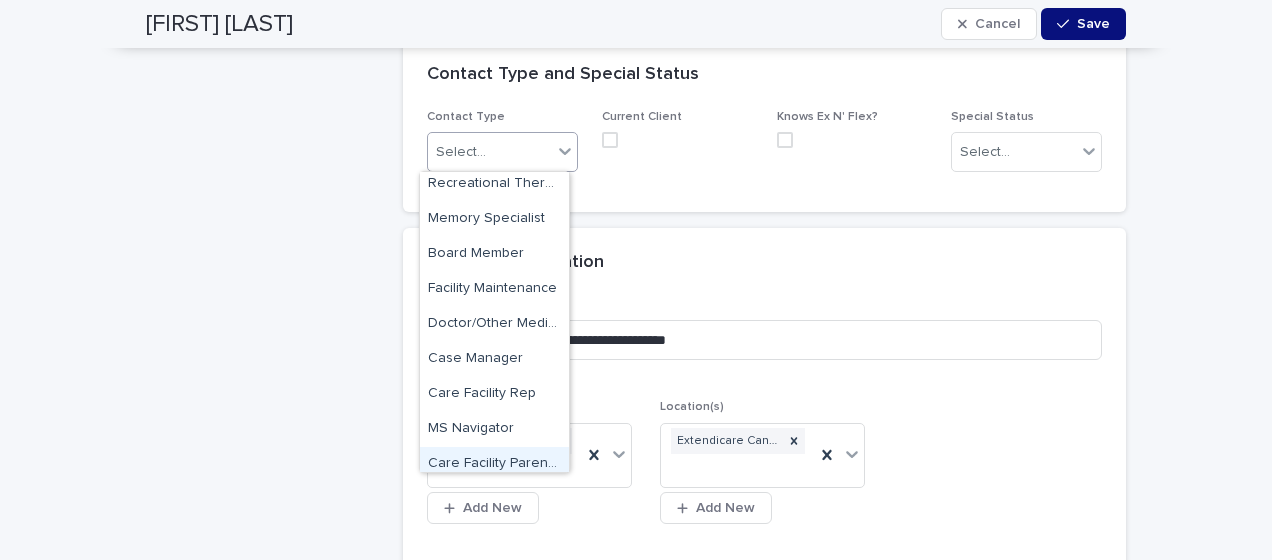 click on "Care Facility Parent Company Rep" at bounding box center [494, 464] 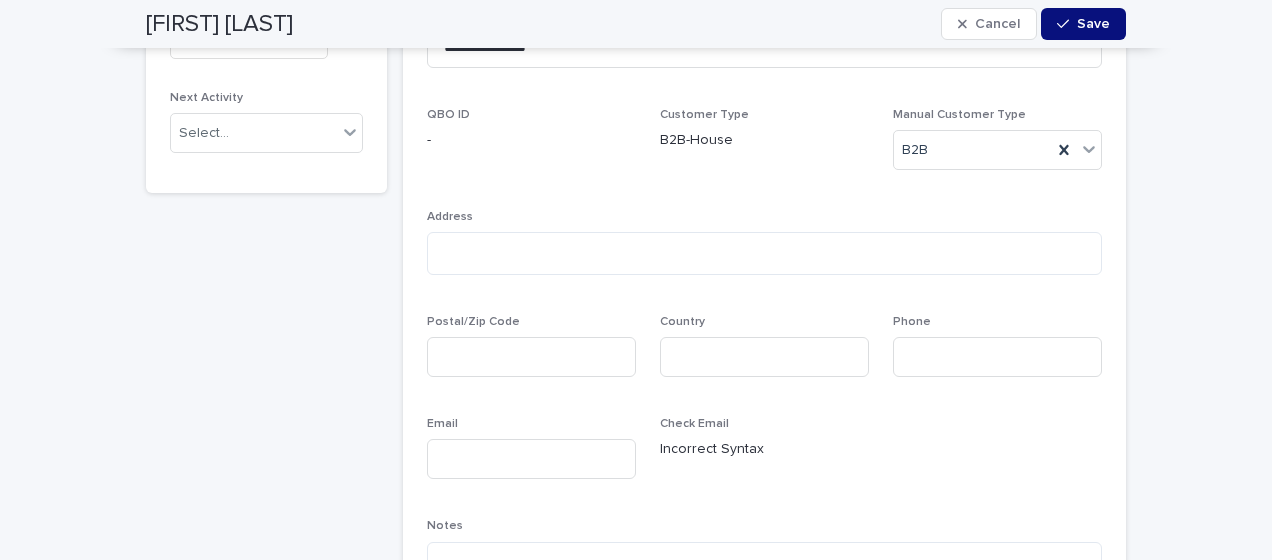scroll, scrollTop: 1000, scrollLeft: 0, axis: vertical 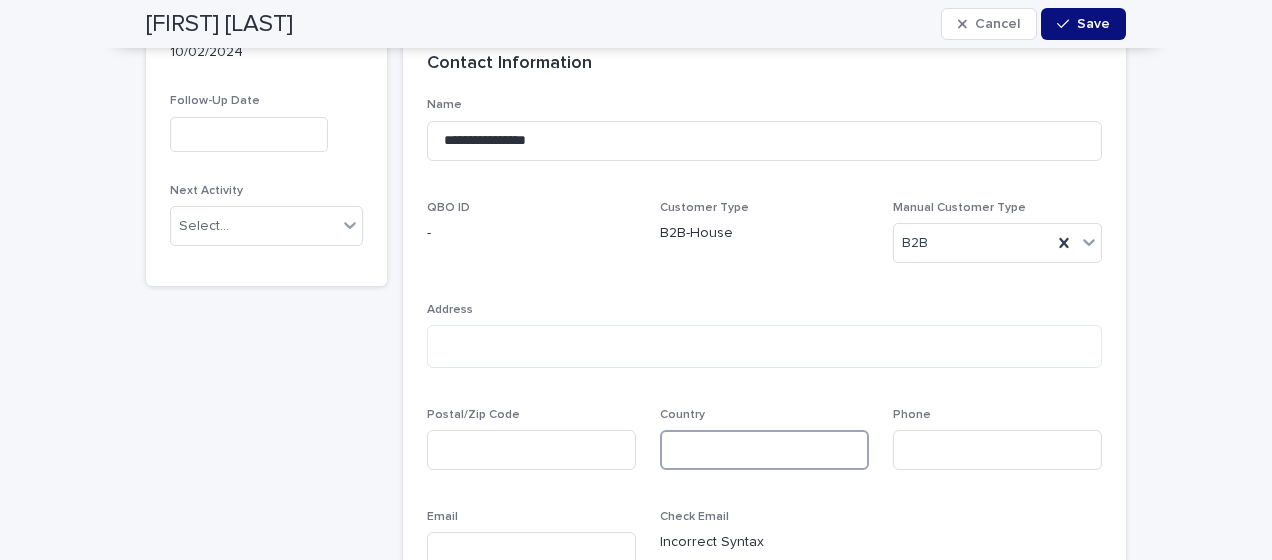 click at bounding box center (764, 450) 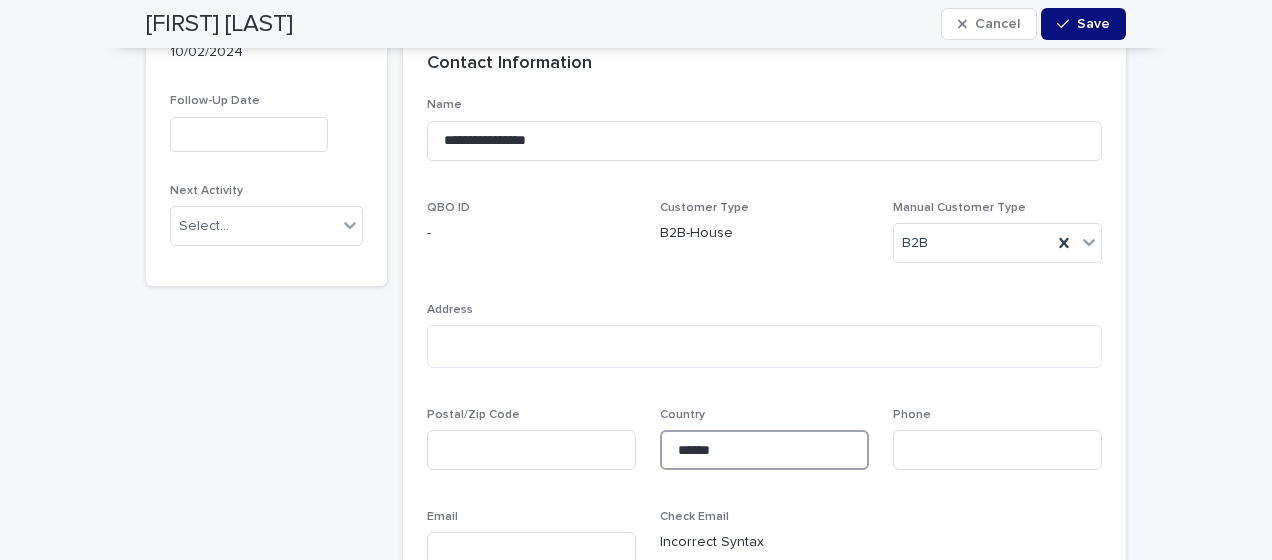type on "******" 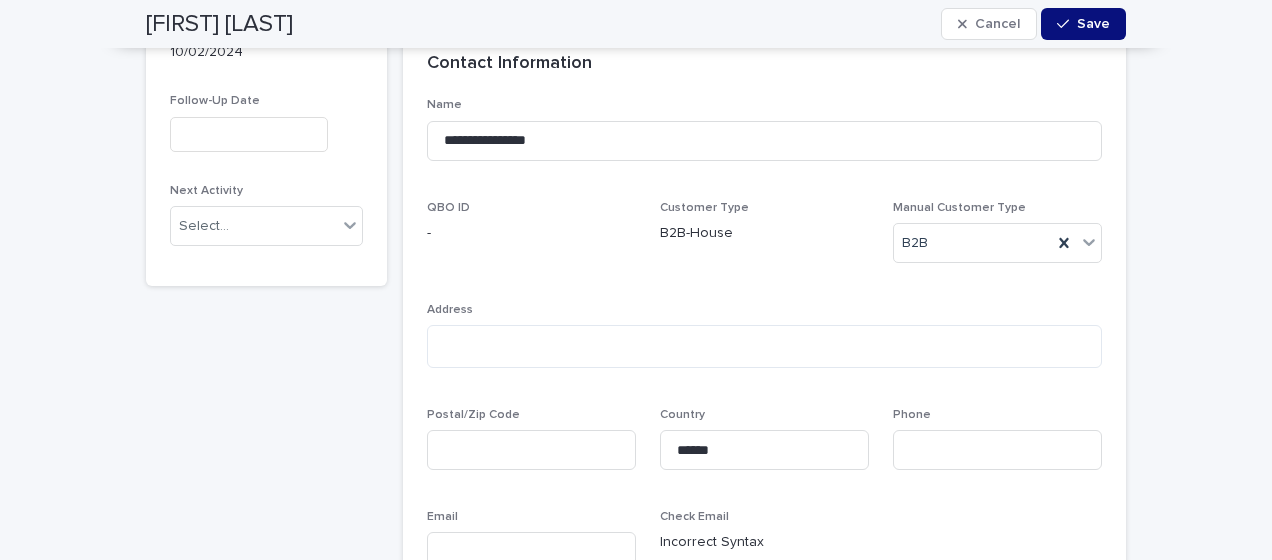 click on "**********" at bounding box center (266, 1187) 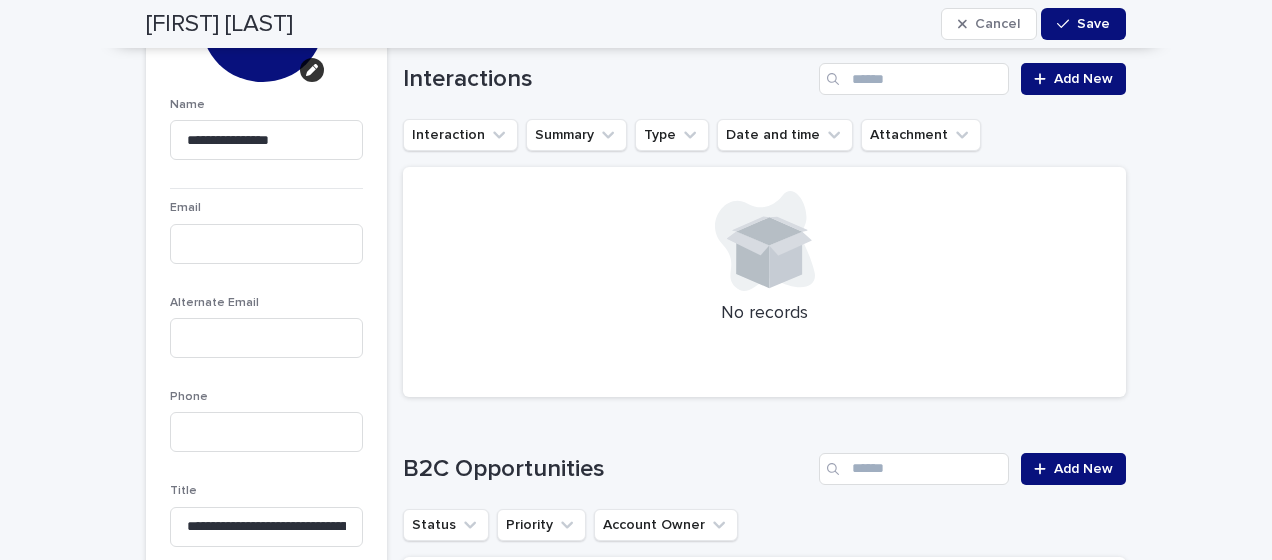 scroll, scrollTop: 200, scrollLeft: 0, axis: vertical 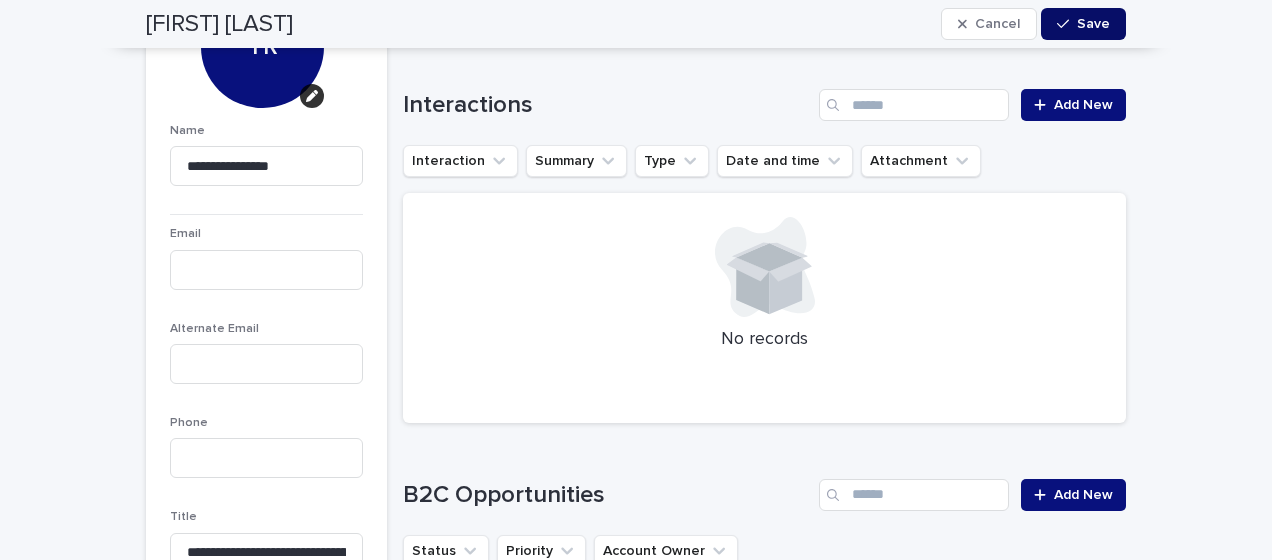 click 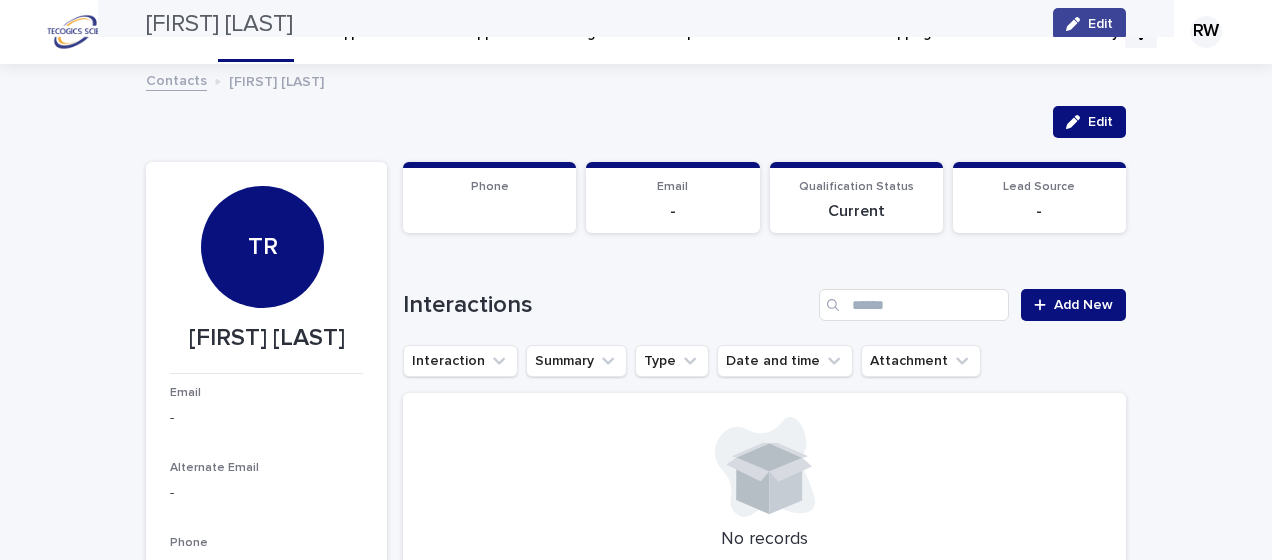 scroll, scrollTop: 0, scrollLeft: 0, axis: both 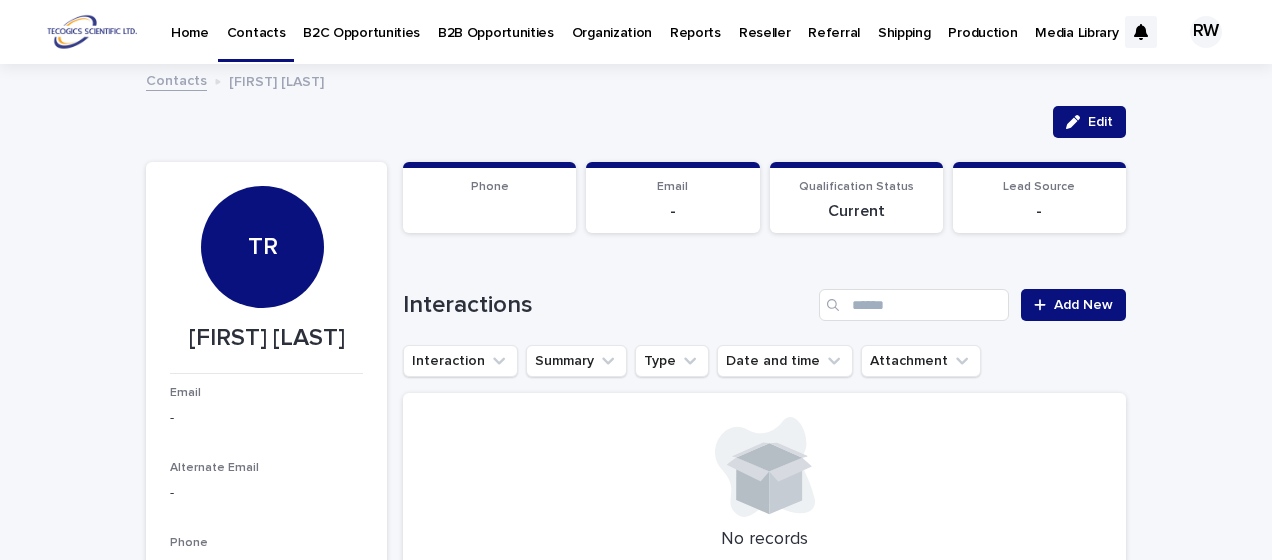 click on "B2B Opportunities" at bounding box center (496, 21) 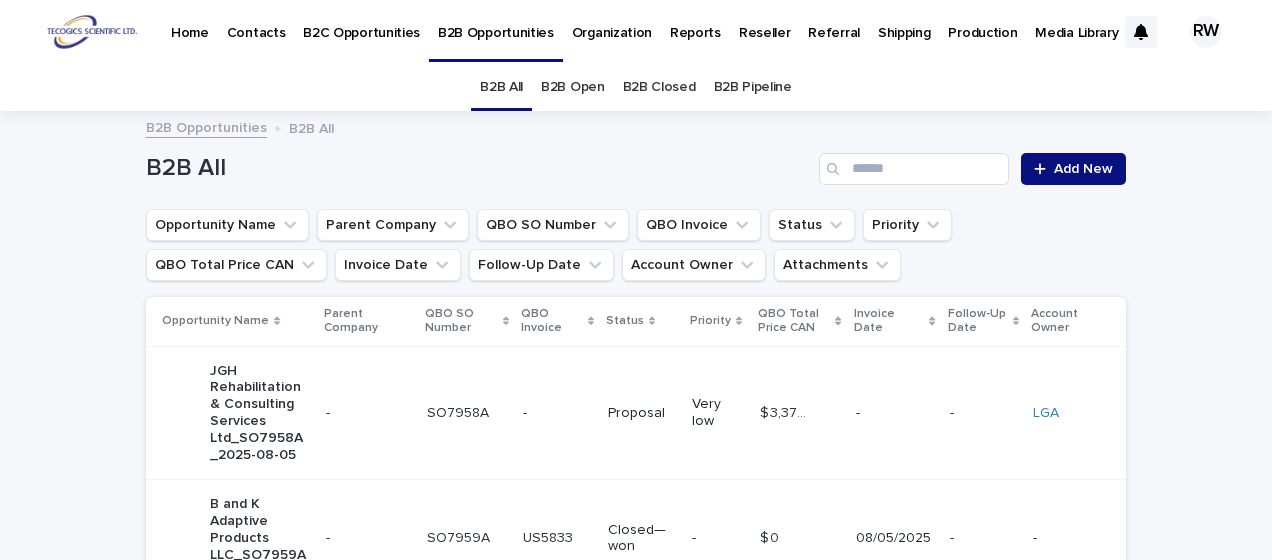click on "B2B Open" at bounding box center (573, 87) 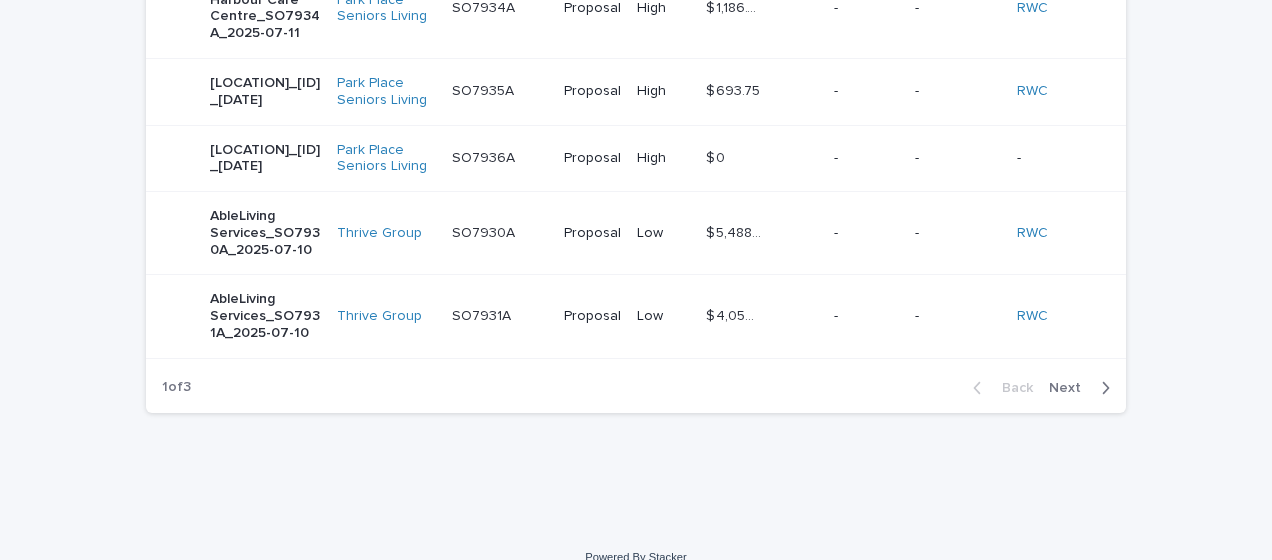 scroll, scrollTop: 900, scrollLeft: 0, axis: vertical 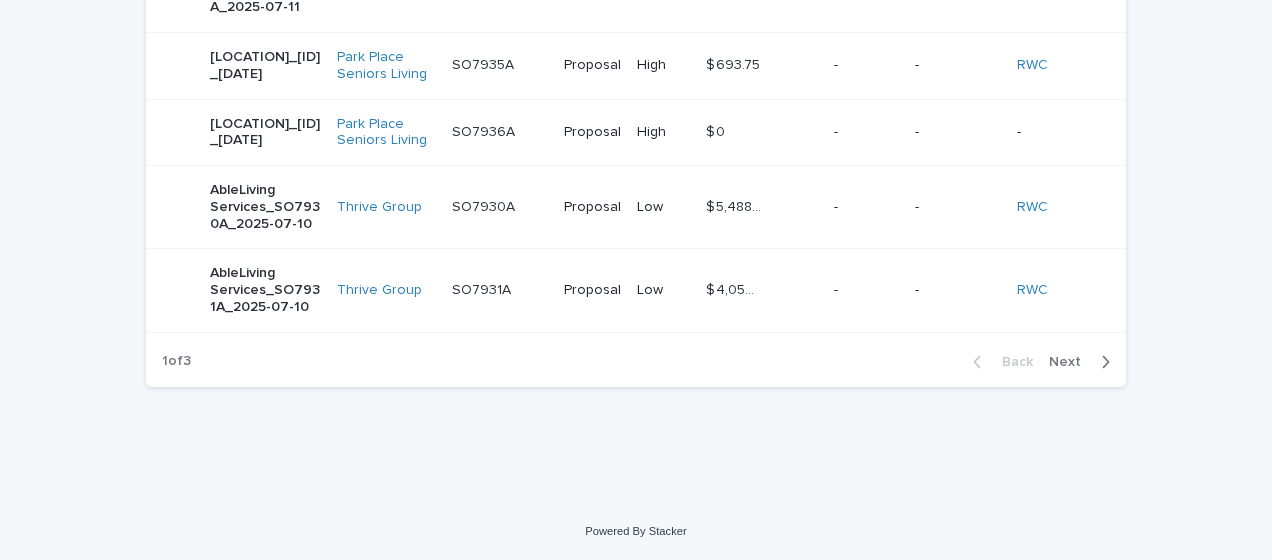 click on "Next" at bounding box center (1071, 362) 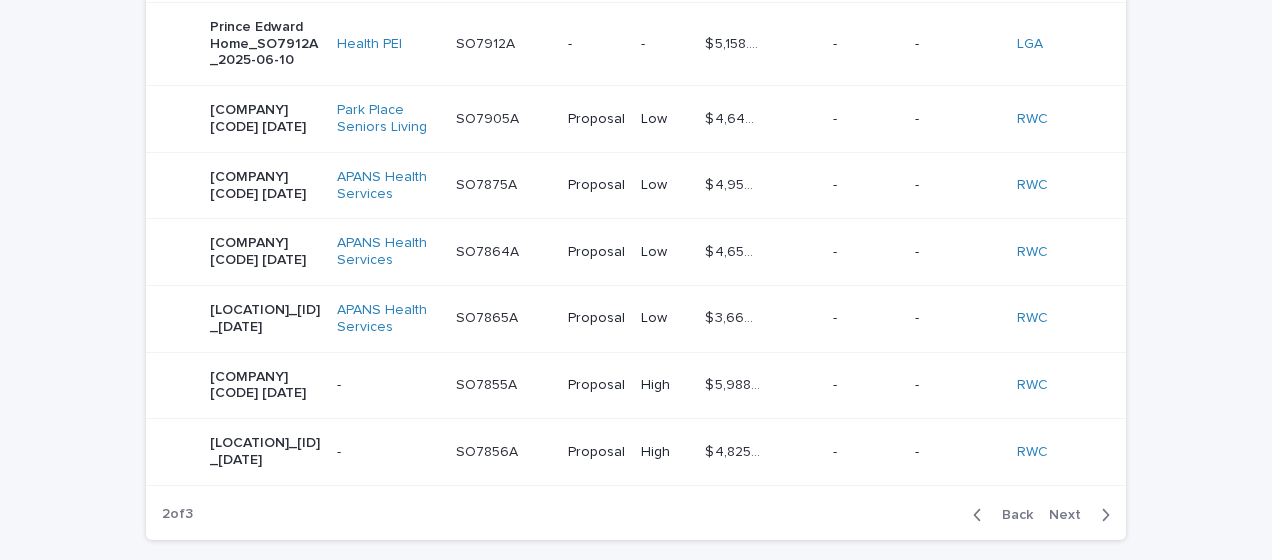 scroll, scrollTop: 494, scrollLeft: 0, axis: vertical 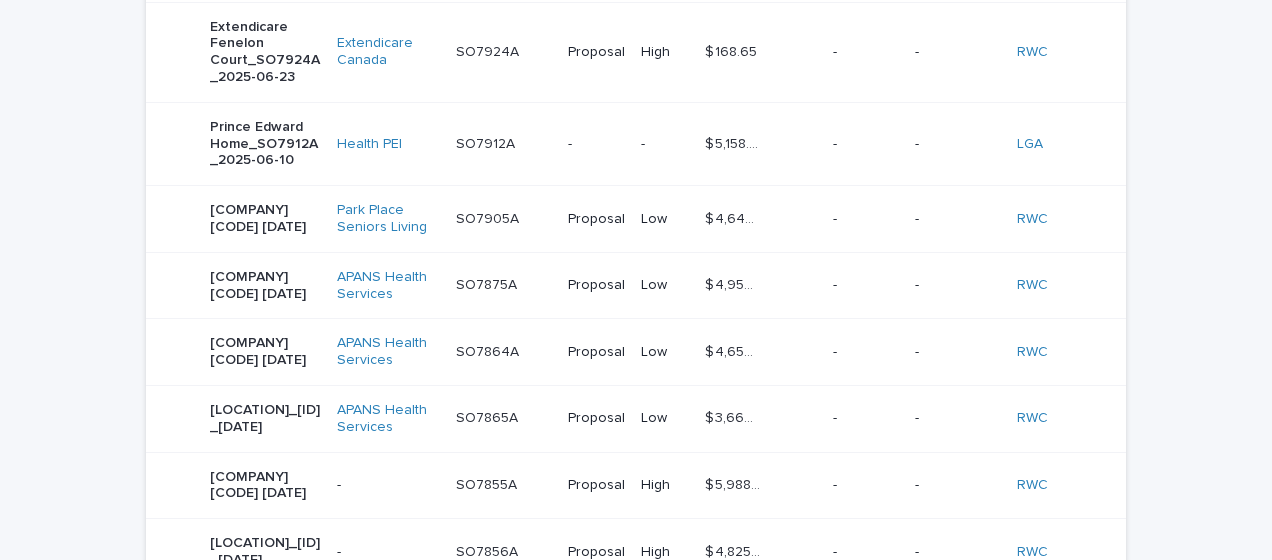 click on "Prince Edward Home_SO7912A_2025-06-10" at bounding box center (265, 144) 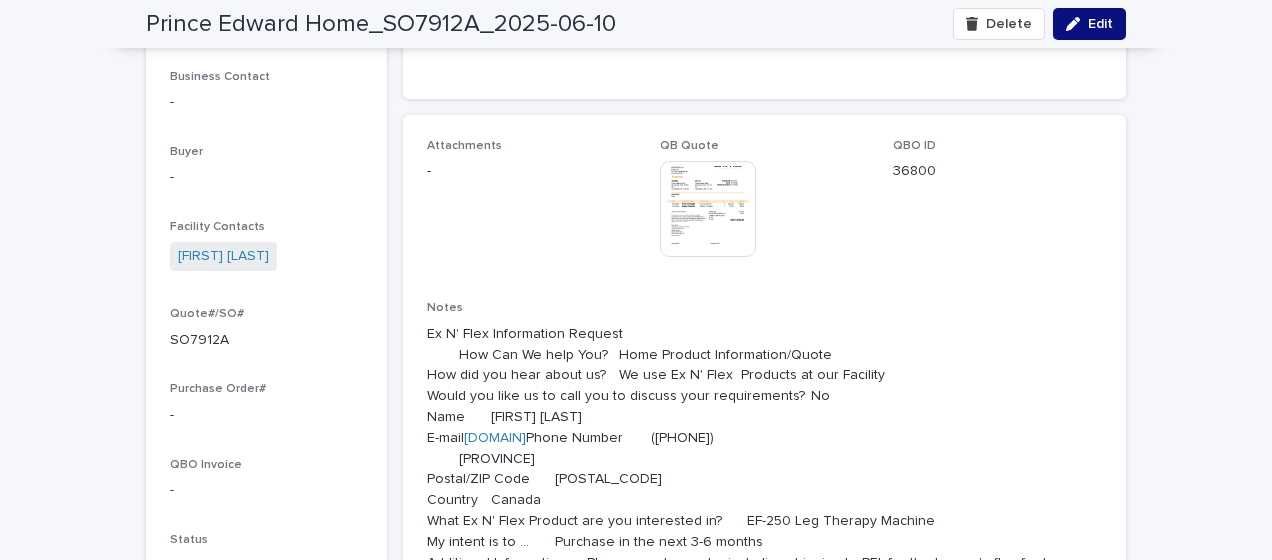 scroll, scrollTop: 671, scrollLeft: 0, axis: vertical 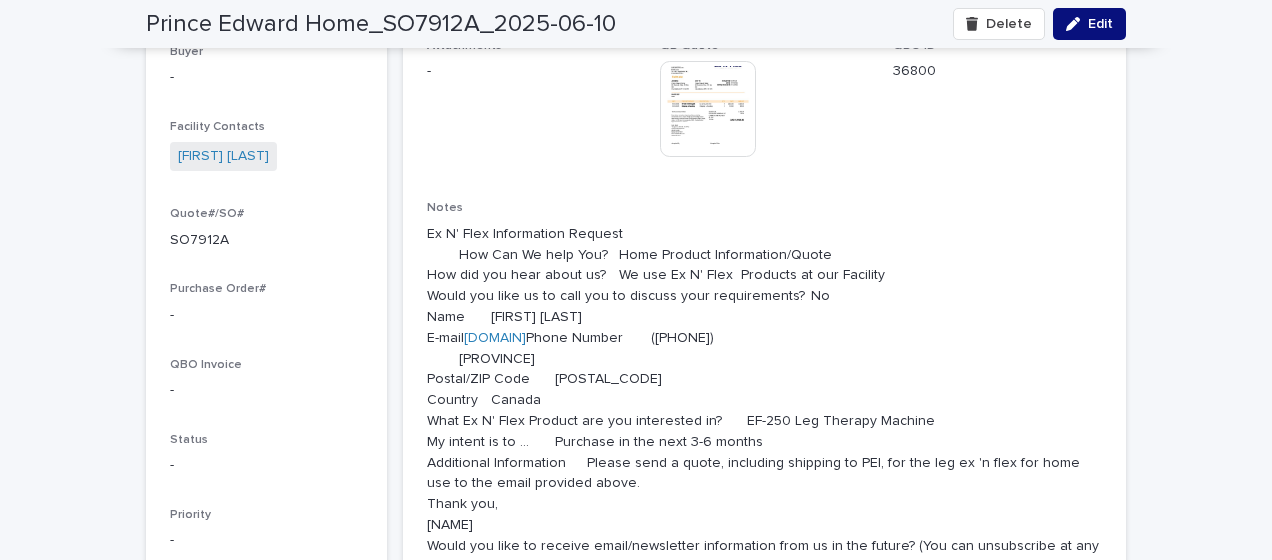 drag, startPoint x: 1090, startPoint y: 19, endPoint x: 497, endPoint y: 115, distance: 600.7204 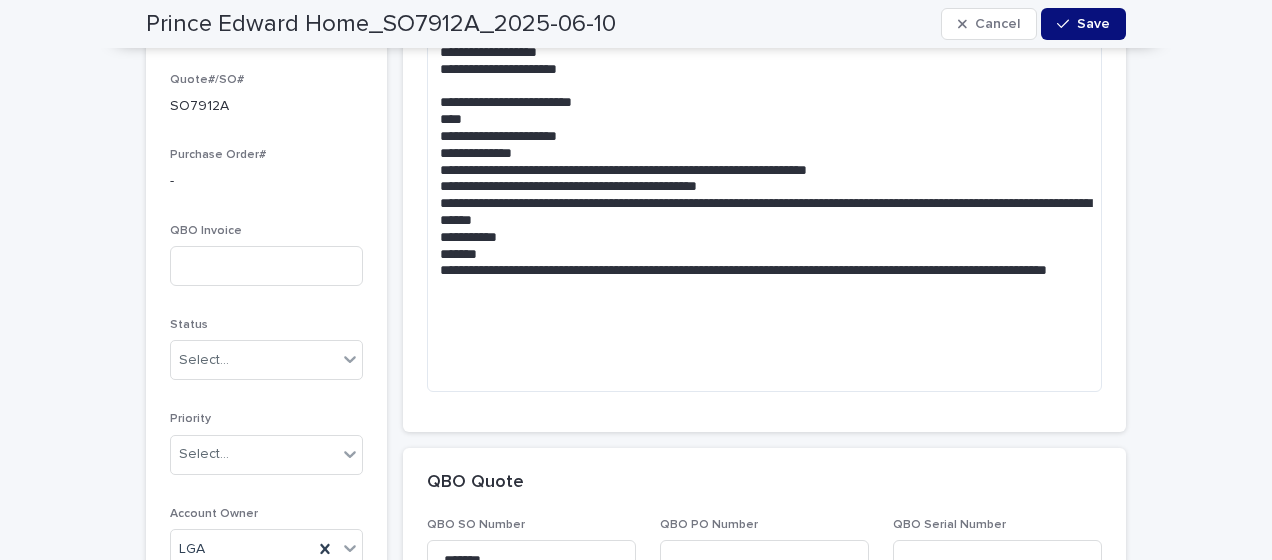 scroll, scrollTop: 971, scrollLeft: 0, axis: vertical 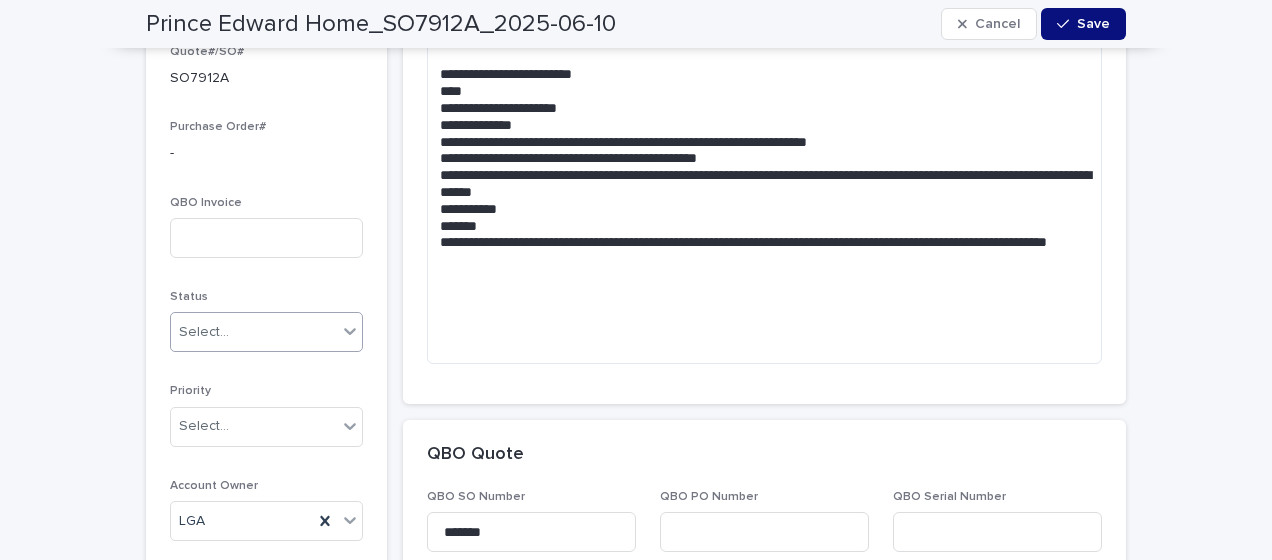 click on "Select..." at bounding box center (254, 332) 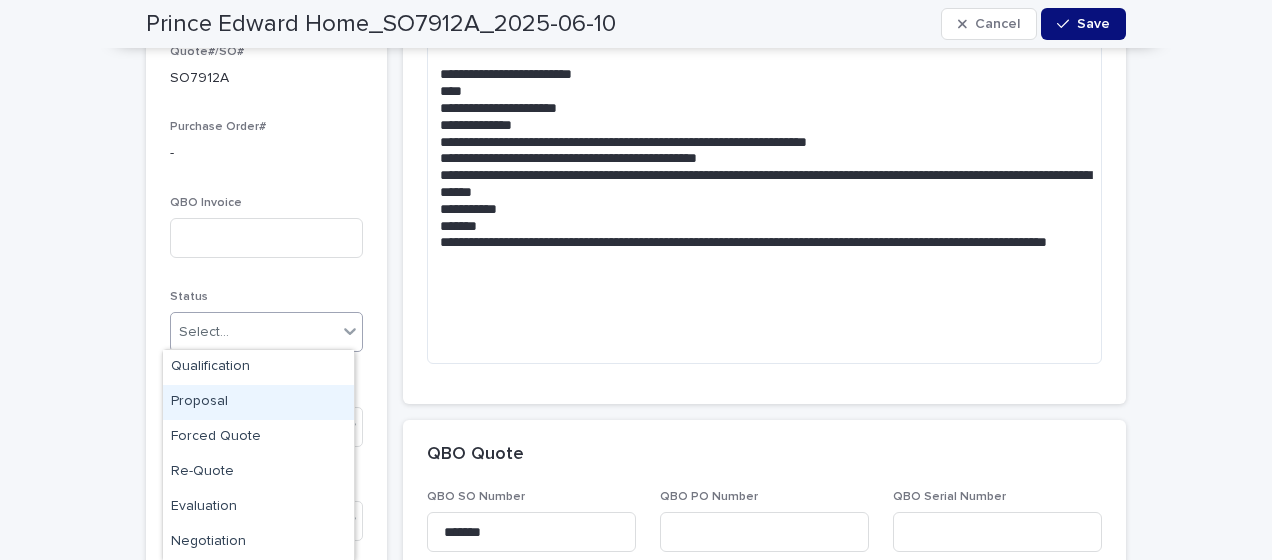 click on "Proposal" at bounding box center [258, 402] 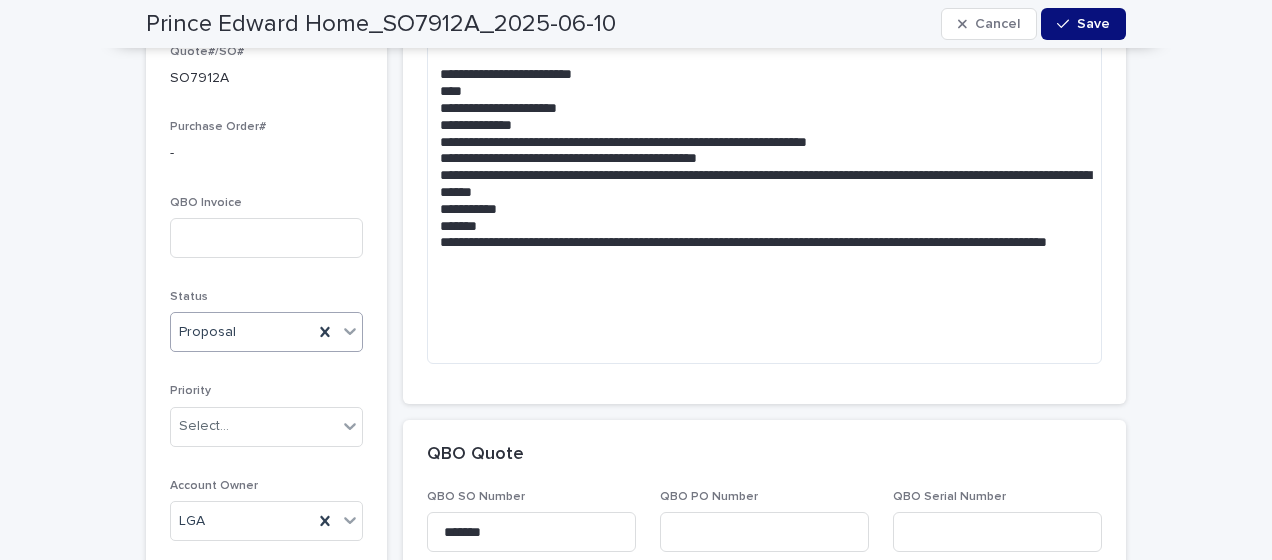scroll, scrollTop: 1071, scrollLeft: 0, axis: vertical 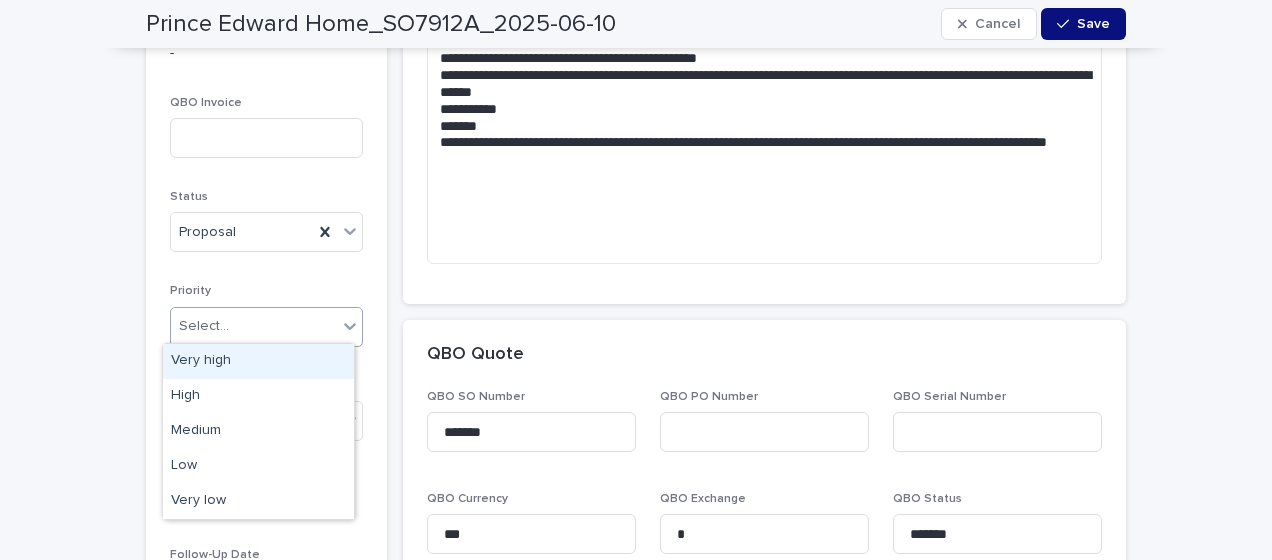 click on "Select..." at bounding box center [204, 326] 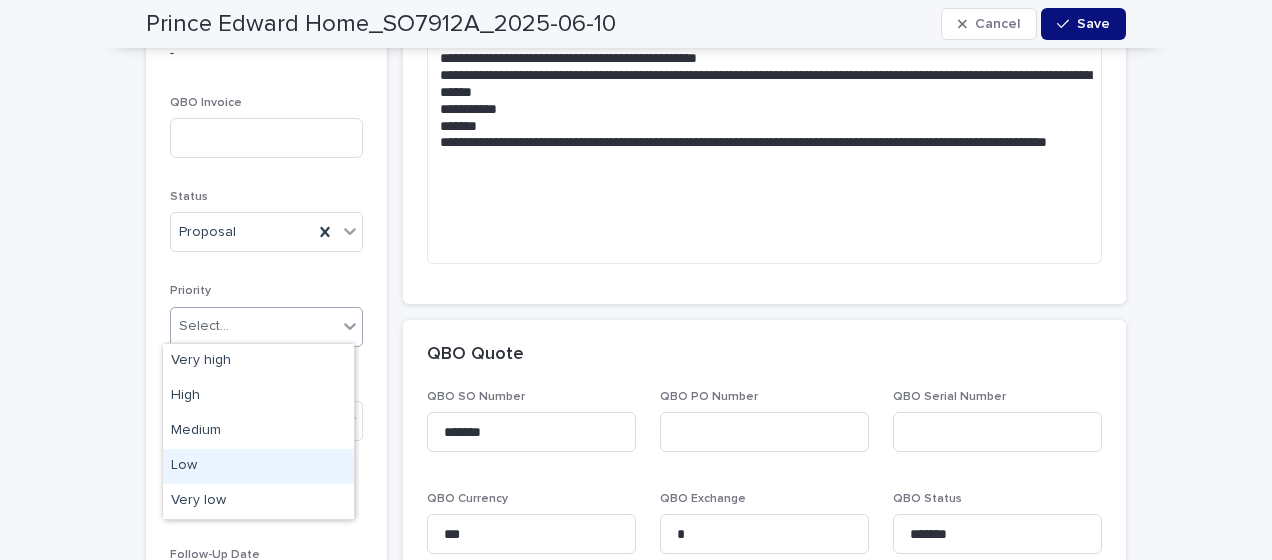 click on "Low" at bounding box center (258, 466) 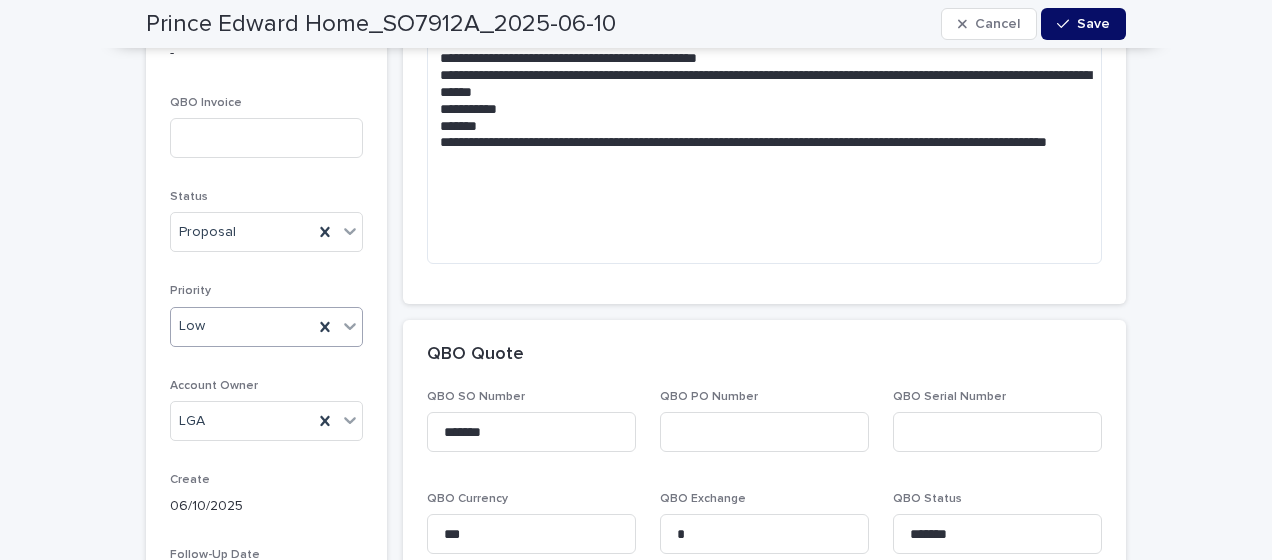 click on "Save" at bounding box center [1093, 24] 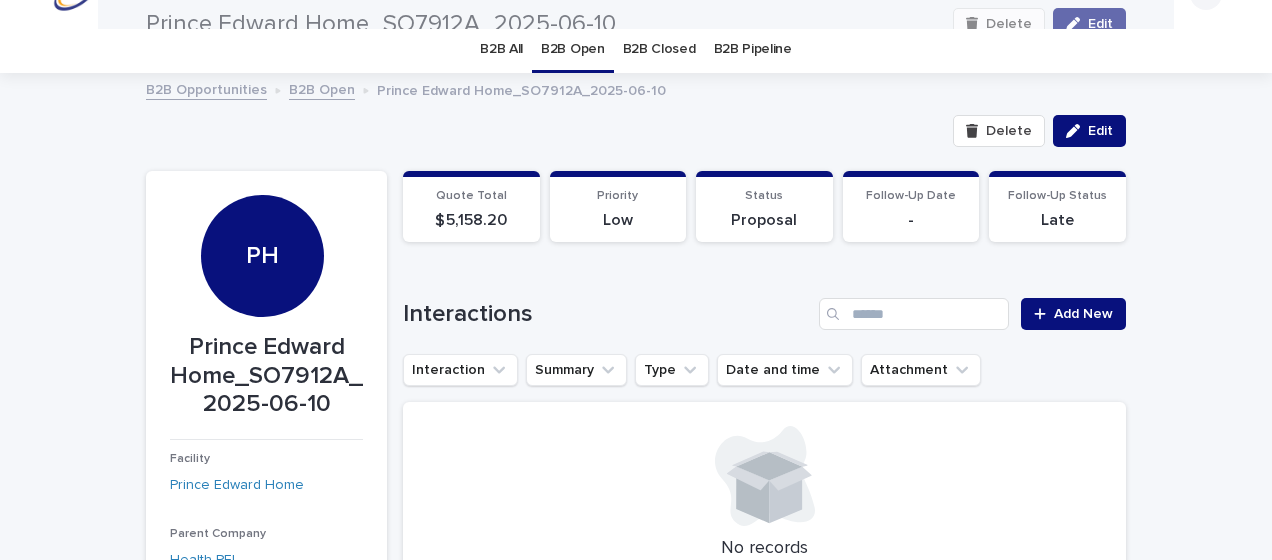 scroll, scrollTop: 0, scrollLeft: 0, axis: both 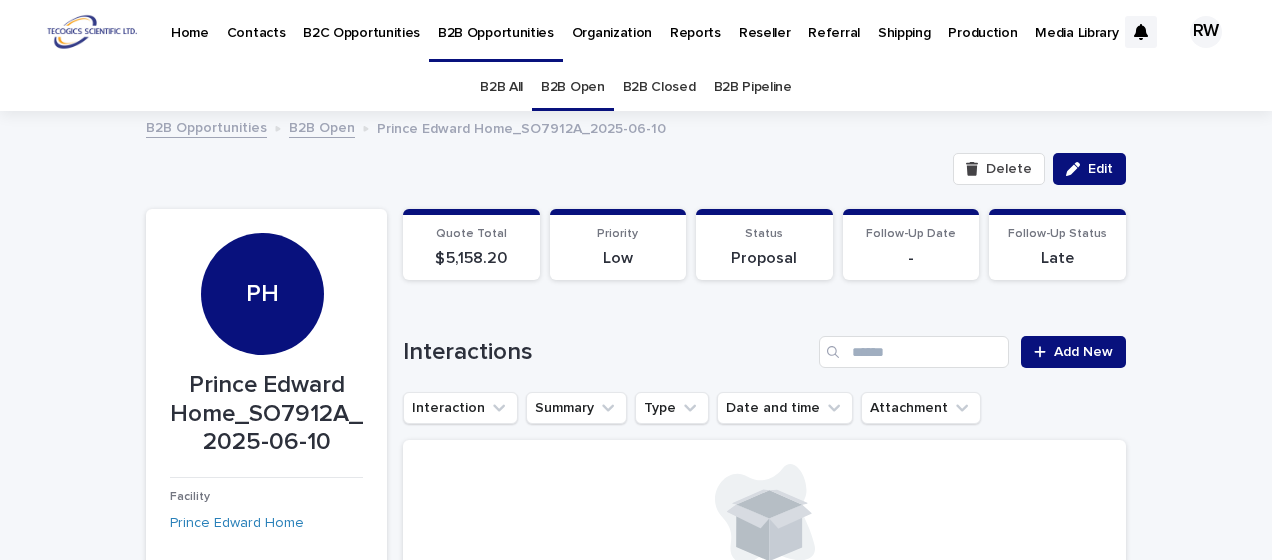 click on "B2B Open" at bounding box center (573, 87) 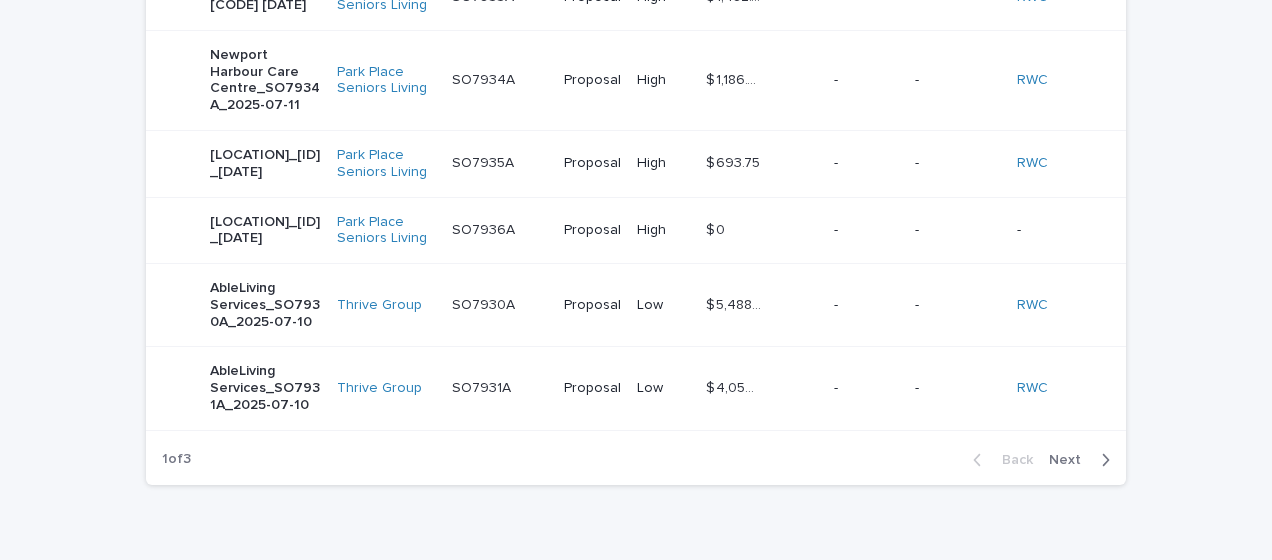 scroll, scrollTop: 900, scrollLeft: 0, axis: vertical 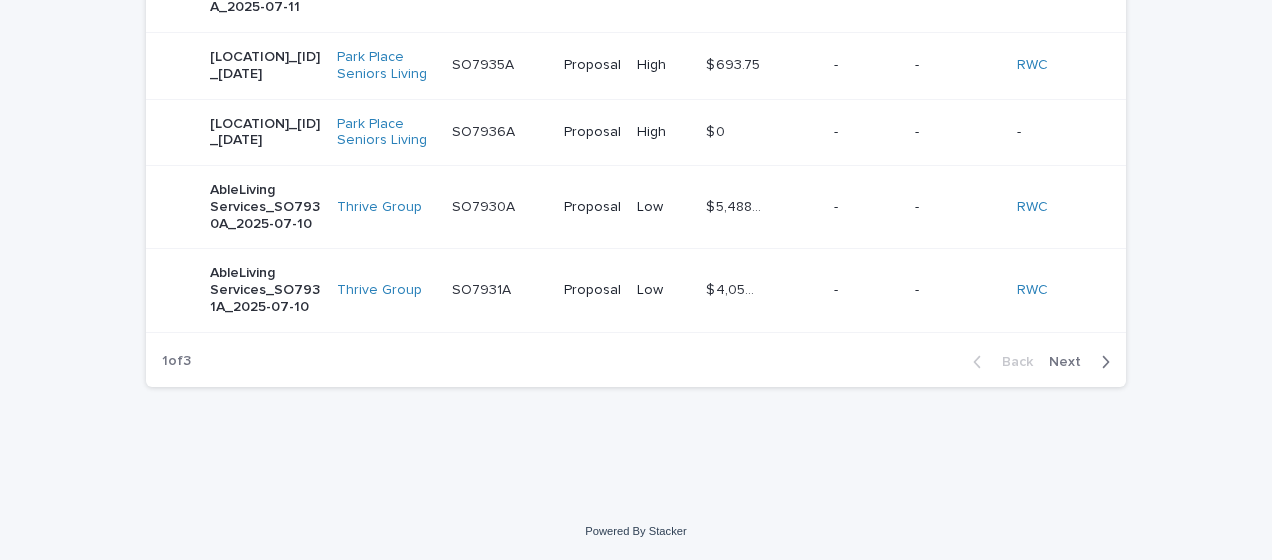 click on "Next" at bounding box center [1083, 362] 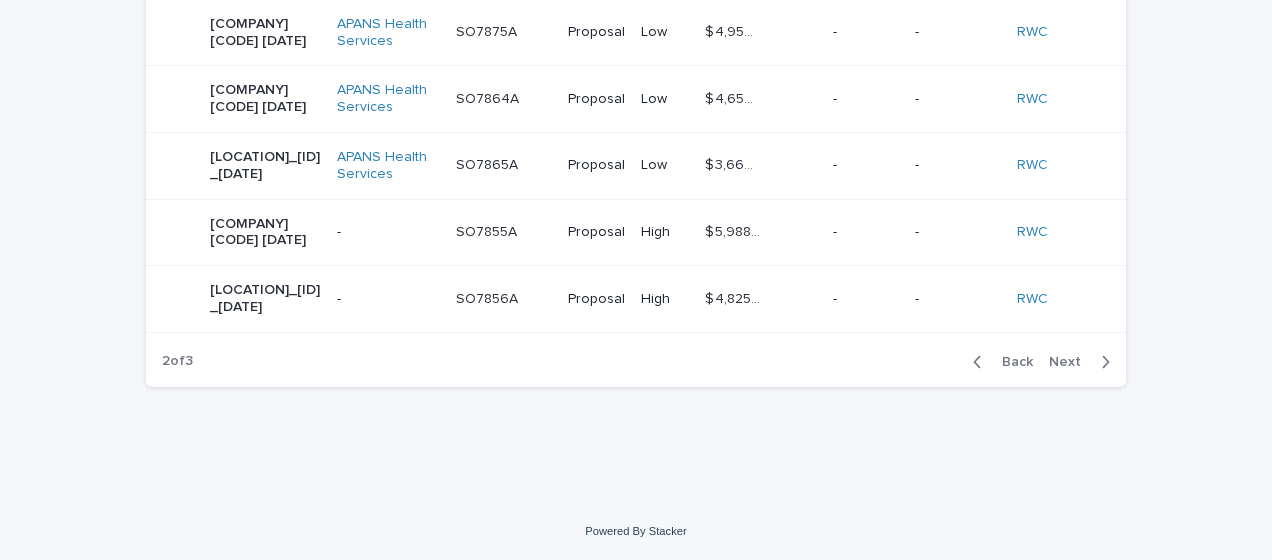scroll, scrollTop: 894, scrollLeft: 0, axis: vertical 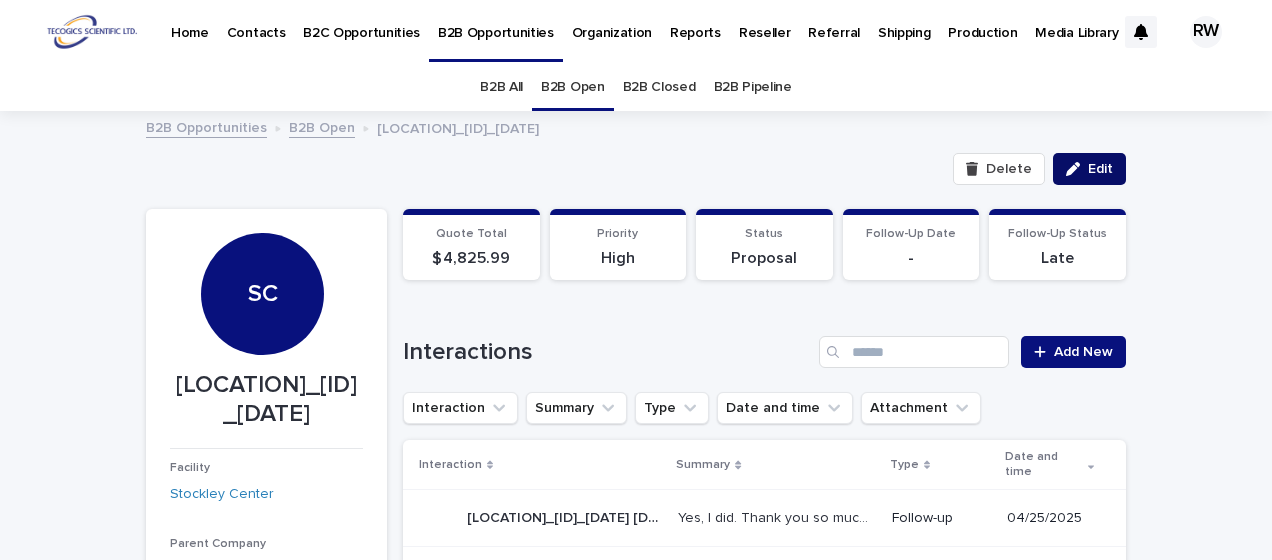 click 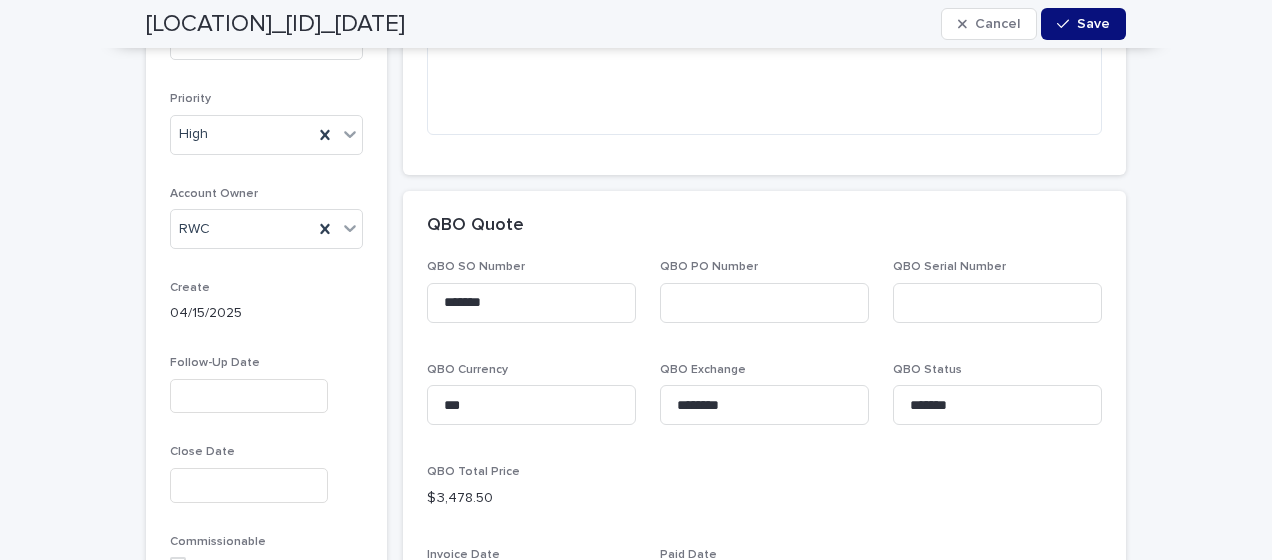 scroll, scrollTop: 1200, scrollLeft: 0, axis: vertical 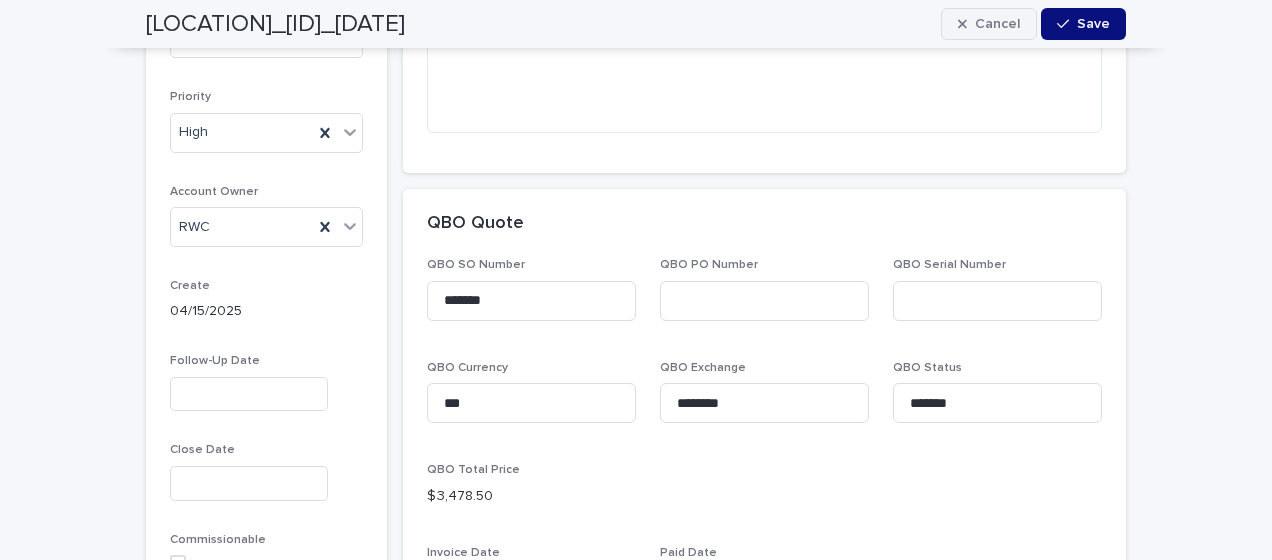 click on "Cancel" at bounding box center [997, 24] 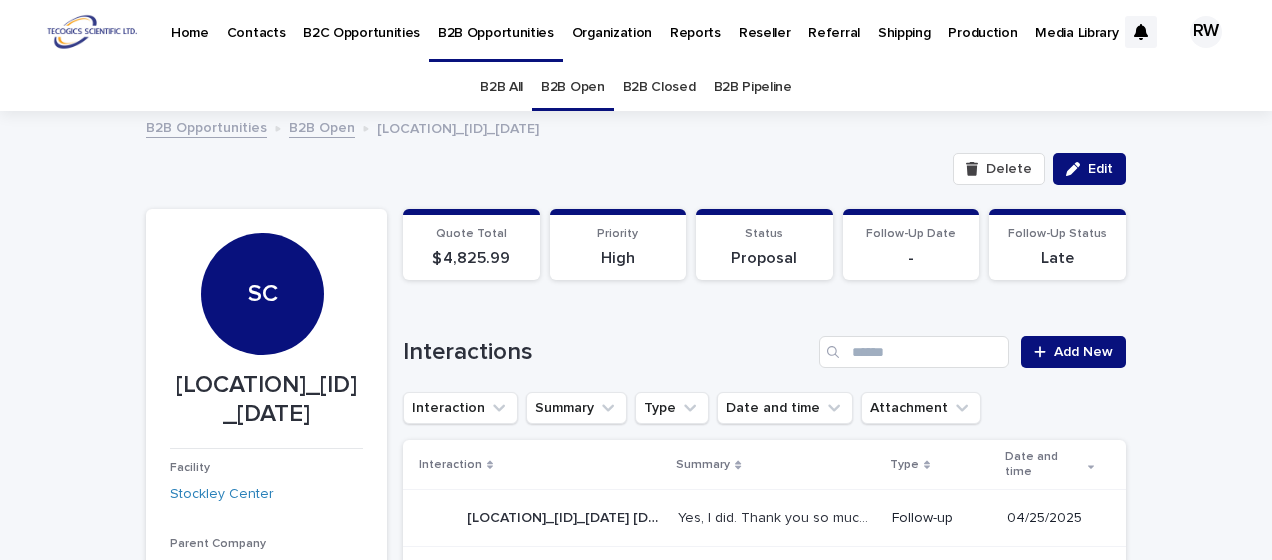 scroll, scrollTop: 0, scrollLeft: 0, axis: both 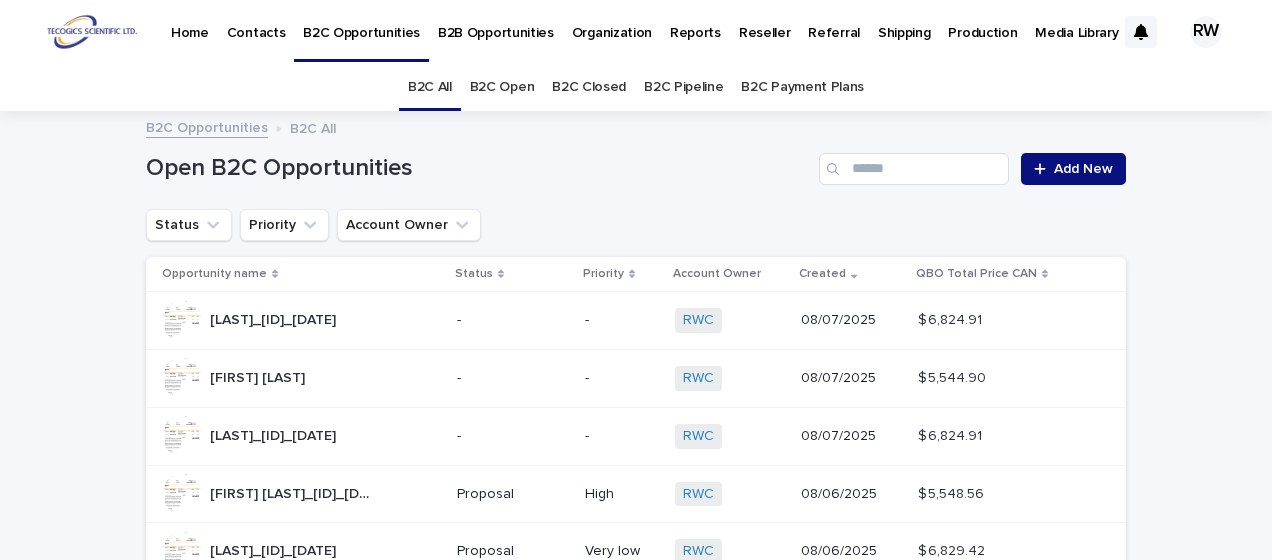 click on "B2C Open" at bounding box center (502, 87) 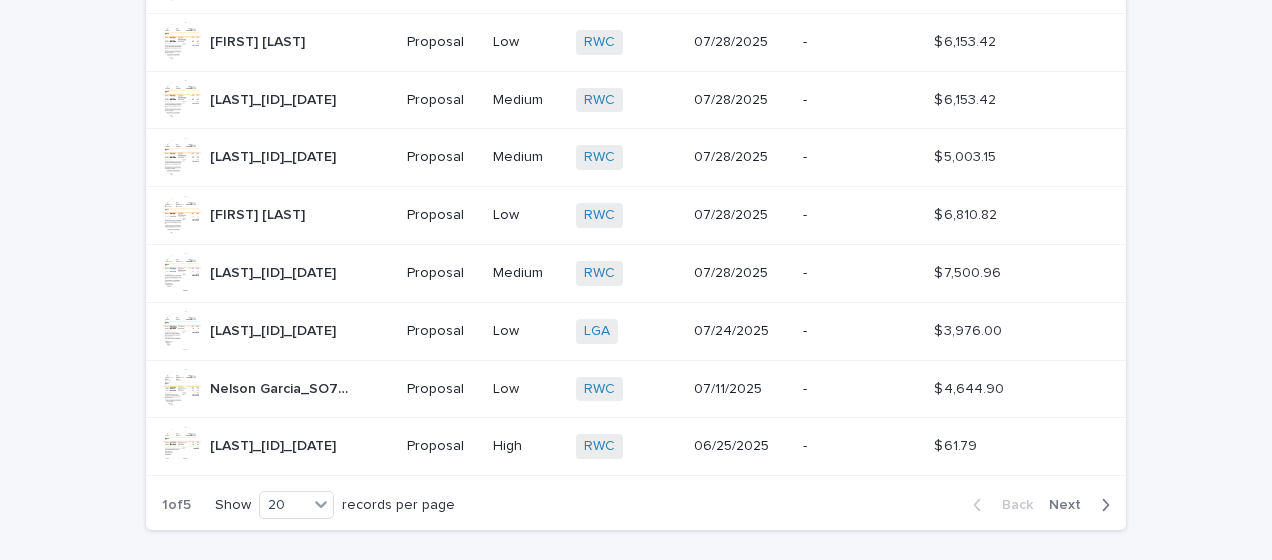 scroll, scrollTop: 1000, scrollLeft: 0, axis: vertical 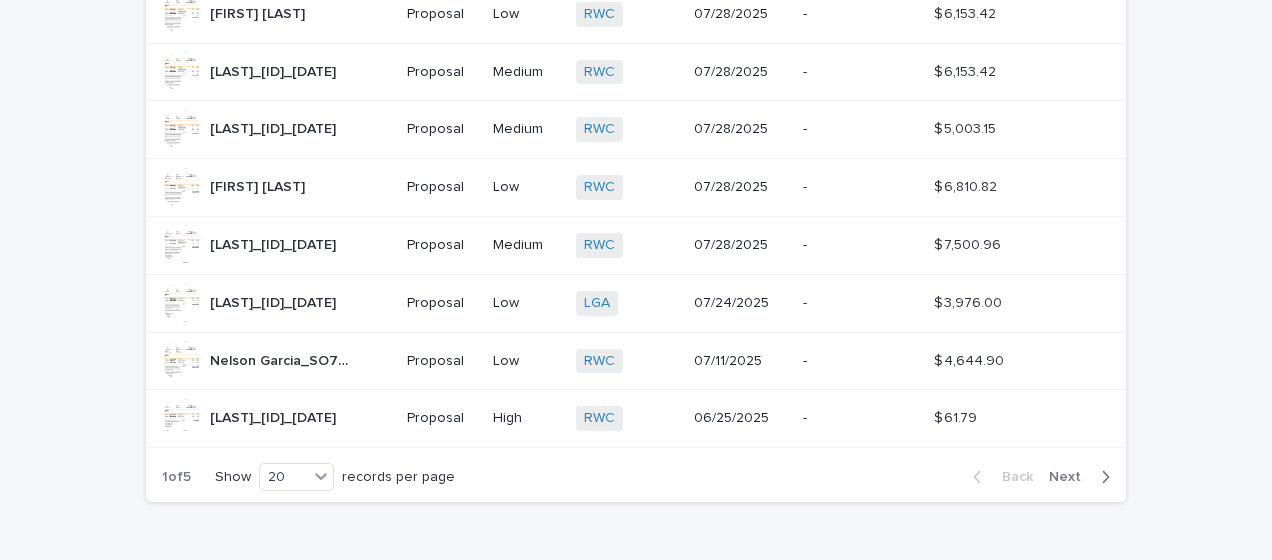 click on "Next" at bounding box center (1071, 477) 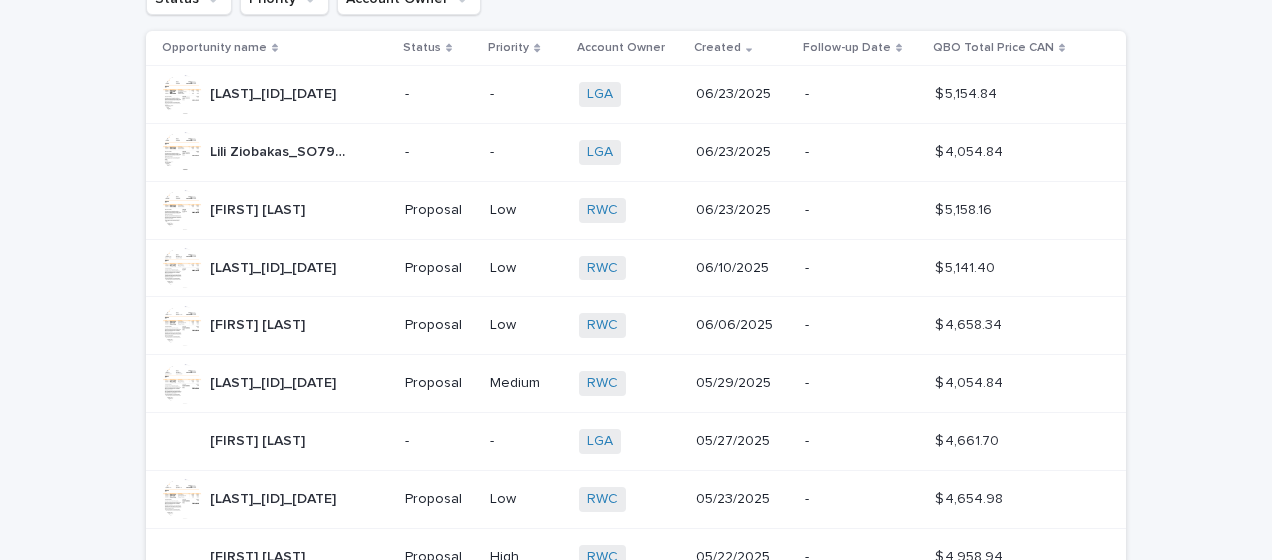 scroll, scrollTop: 200, scrollLeft: 0, axis: vertical 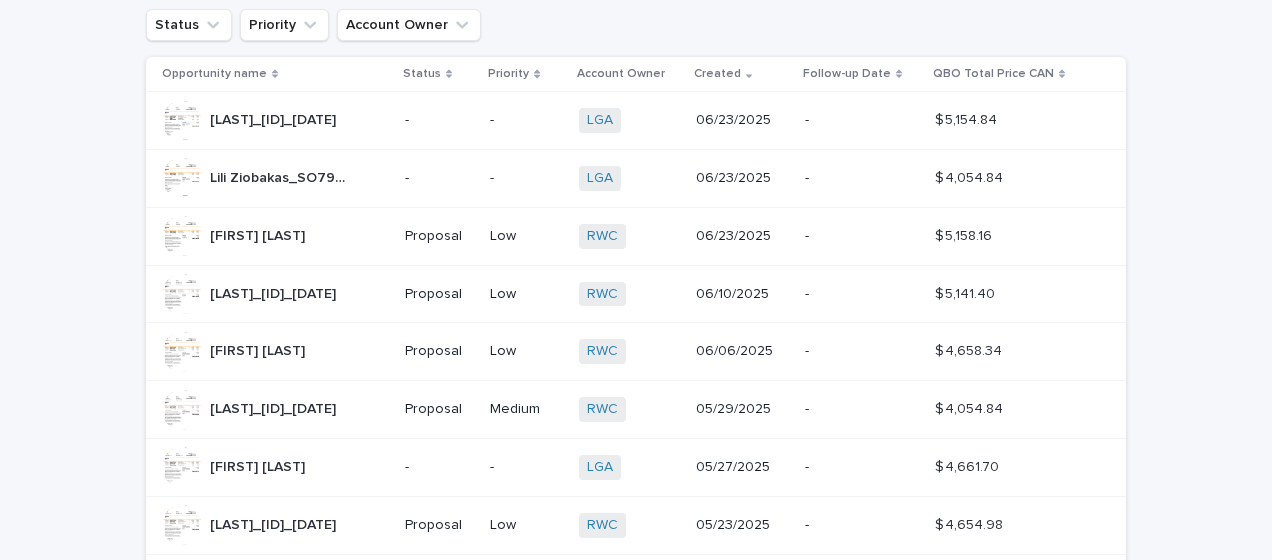 click on "-" at bounding box center [439, 120] 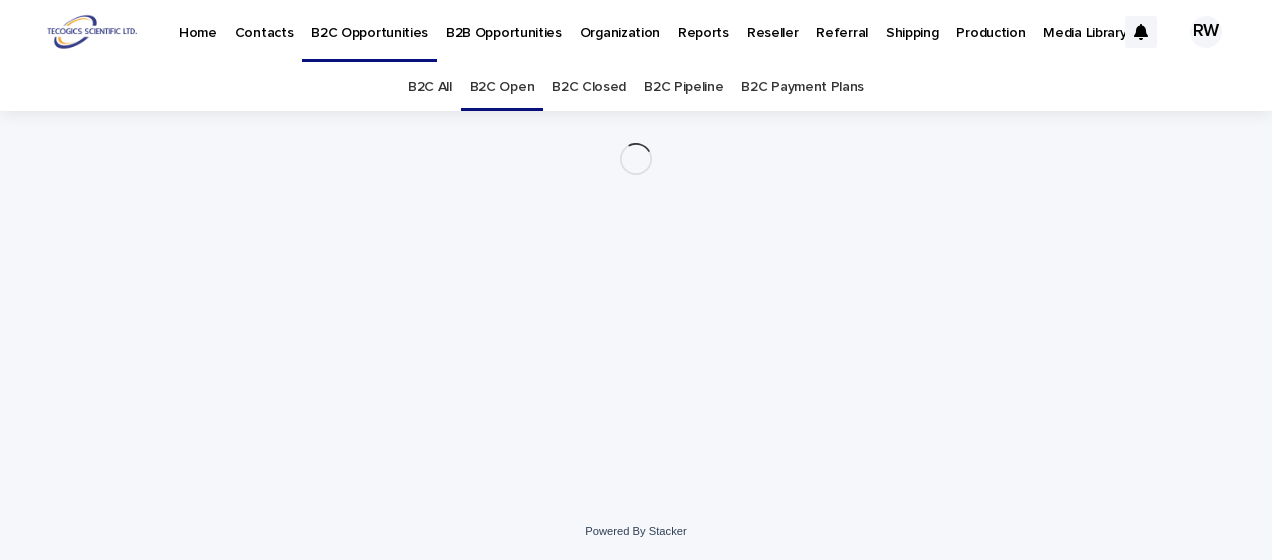 scroll, scrollTop: 0, scrollLeft: 0, axis: both 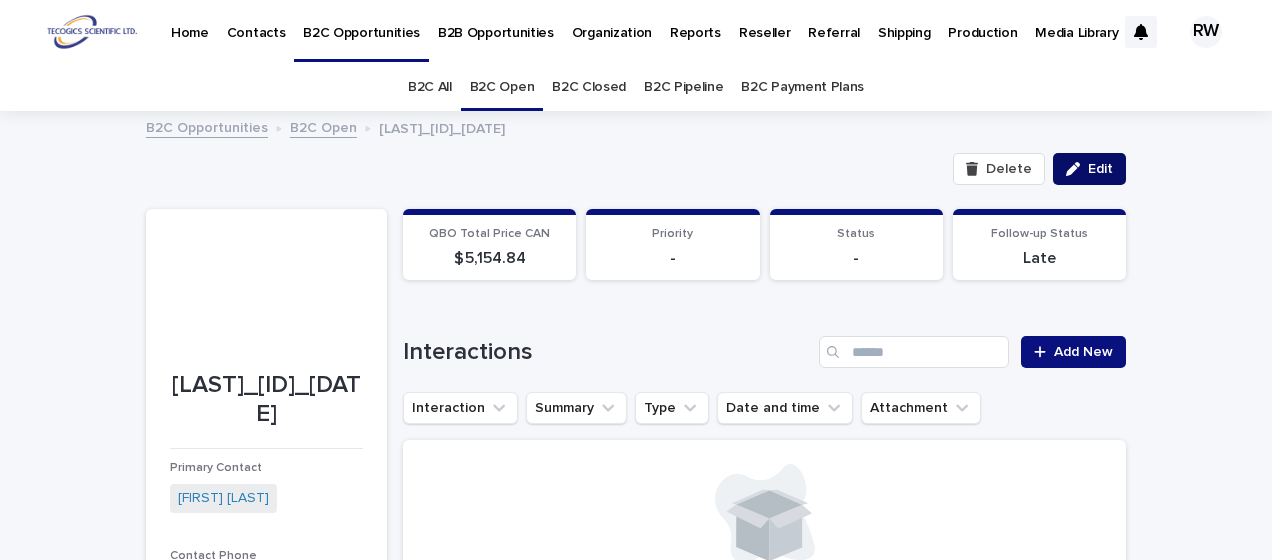 click on "Edit" at bounding box center [1100, 169] 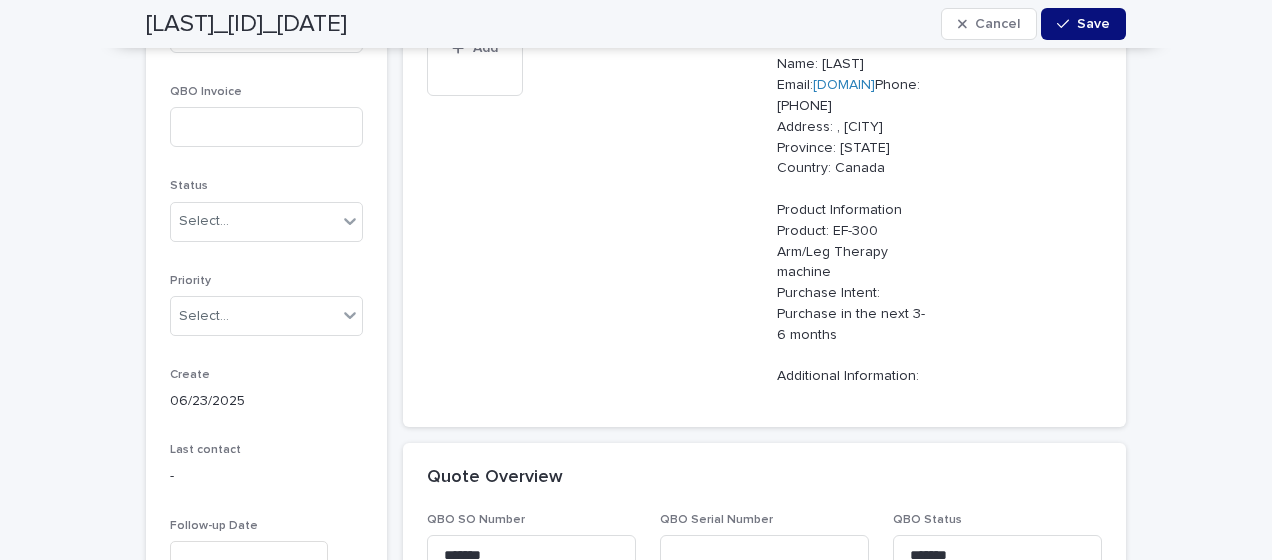 scroll, scrollTop: 900, scrollLeft: 0, axis: vertical 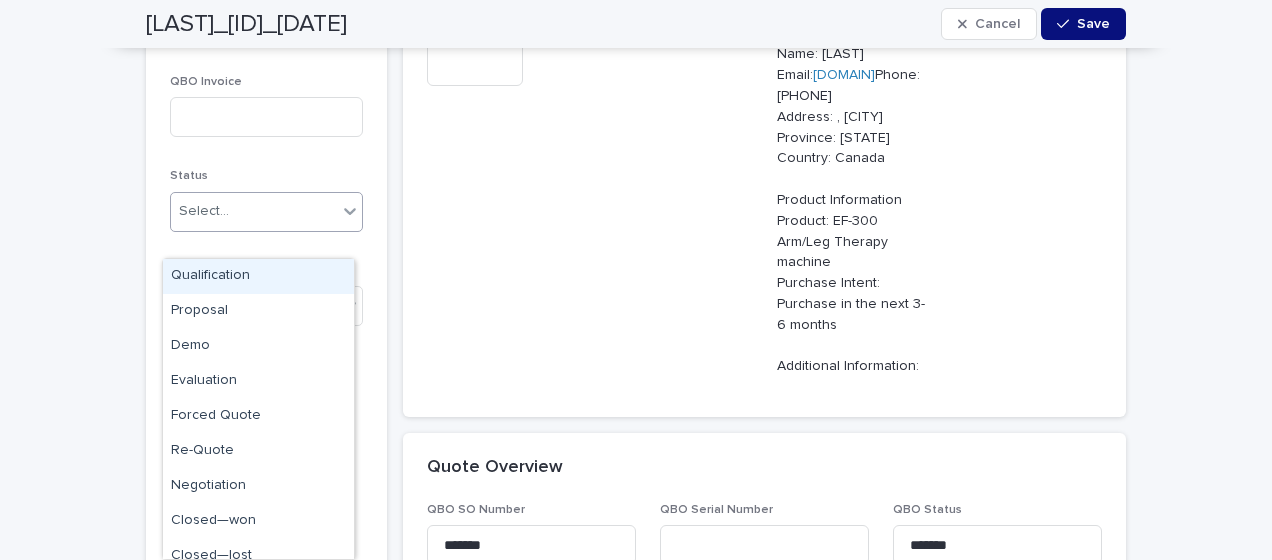 click on "Select..." at bounding box center [204, 211] 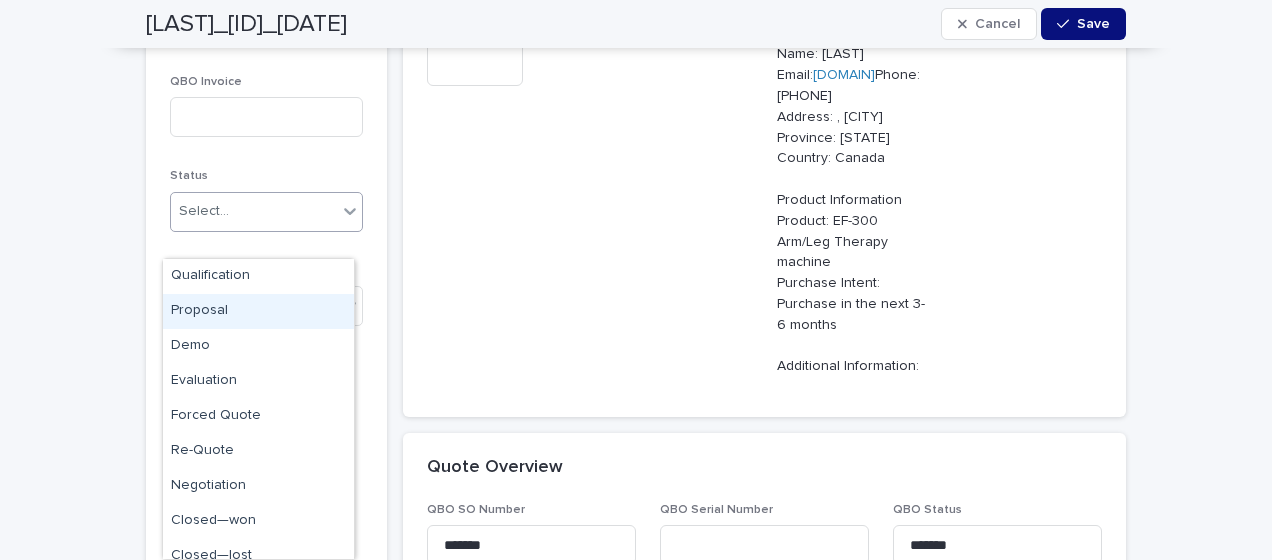click on "Proposal" at bounding box center (258, 311) 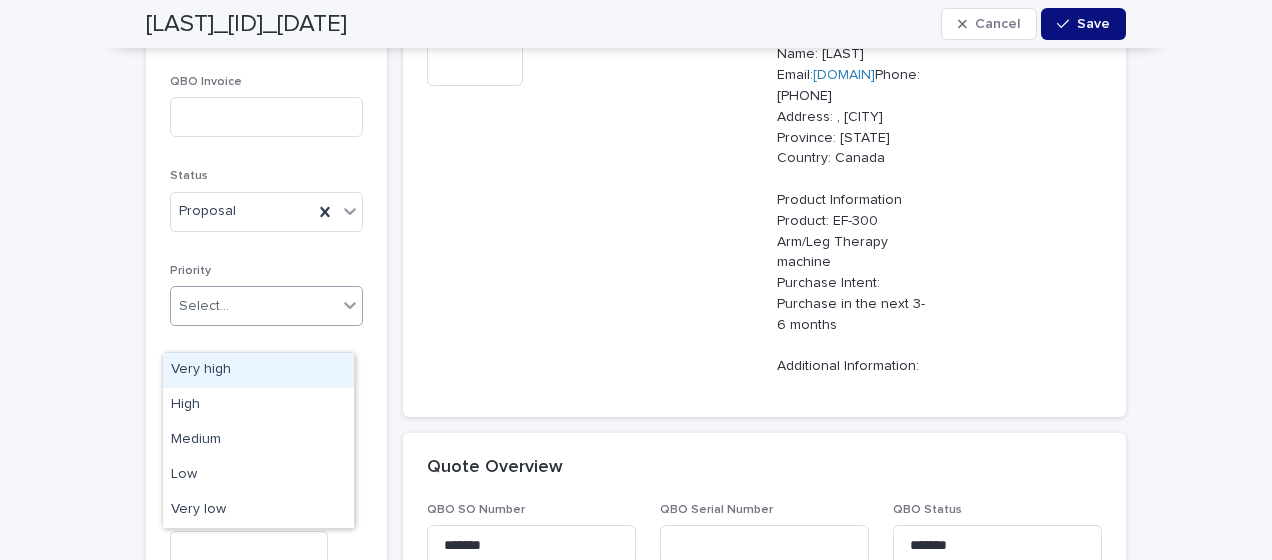 click on "Select..." at bounding box center [254, 306] 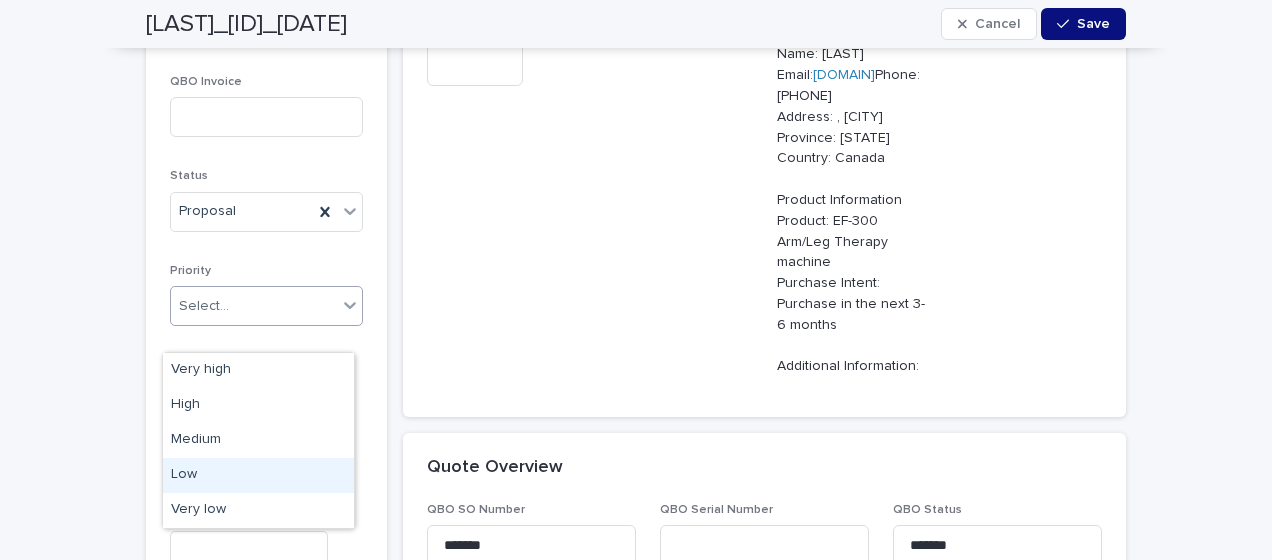 click on "Low" at bounding box center (258, 475) 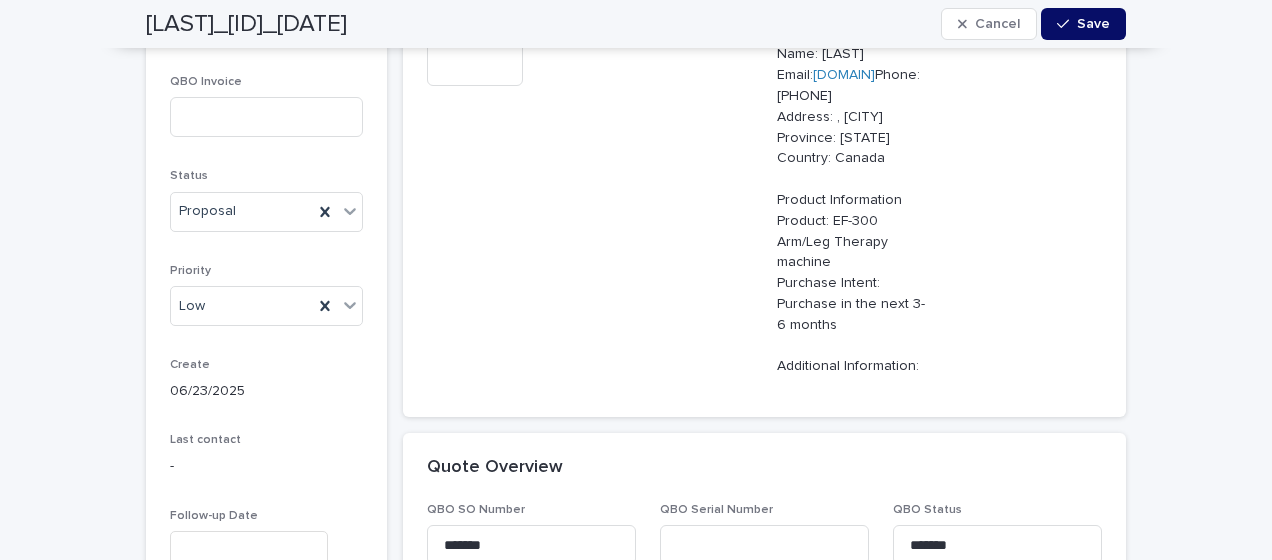 click at bounding box center [1067, 24] 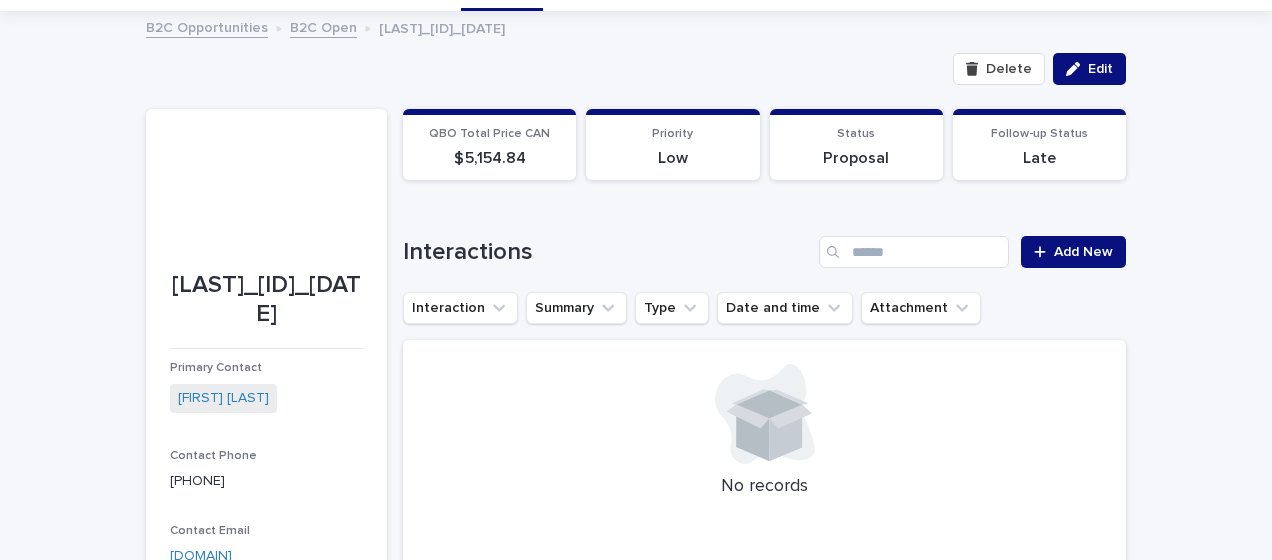 scroll, scrollTop: 0, scrollLeft: 0, axis: both 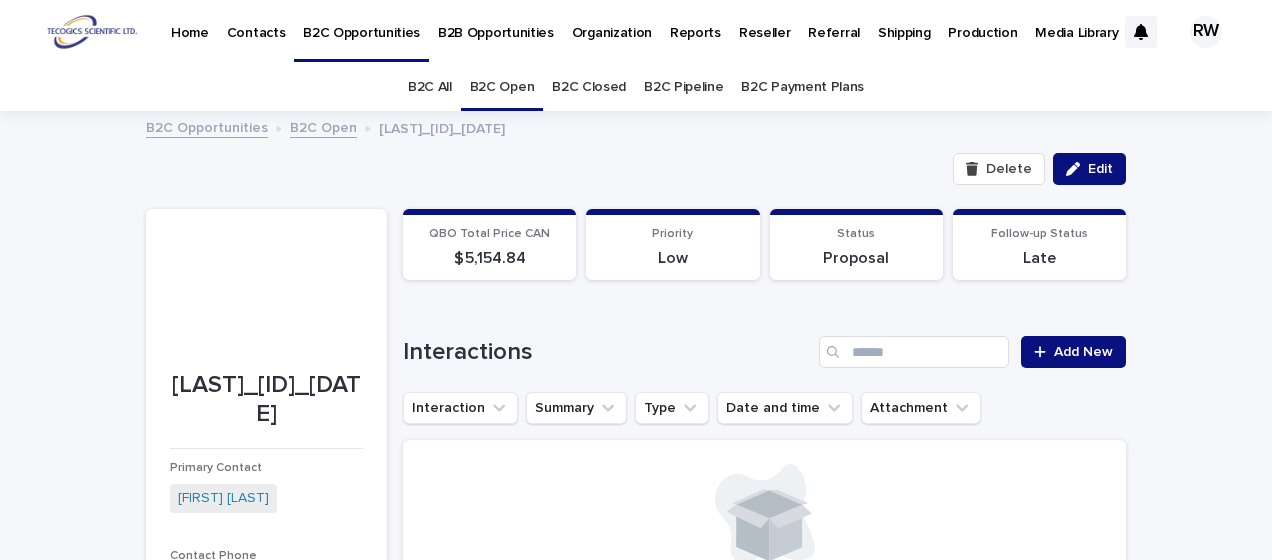 click on "B2C Open" at bounding box center (502, 87) 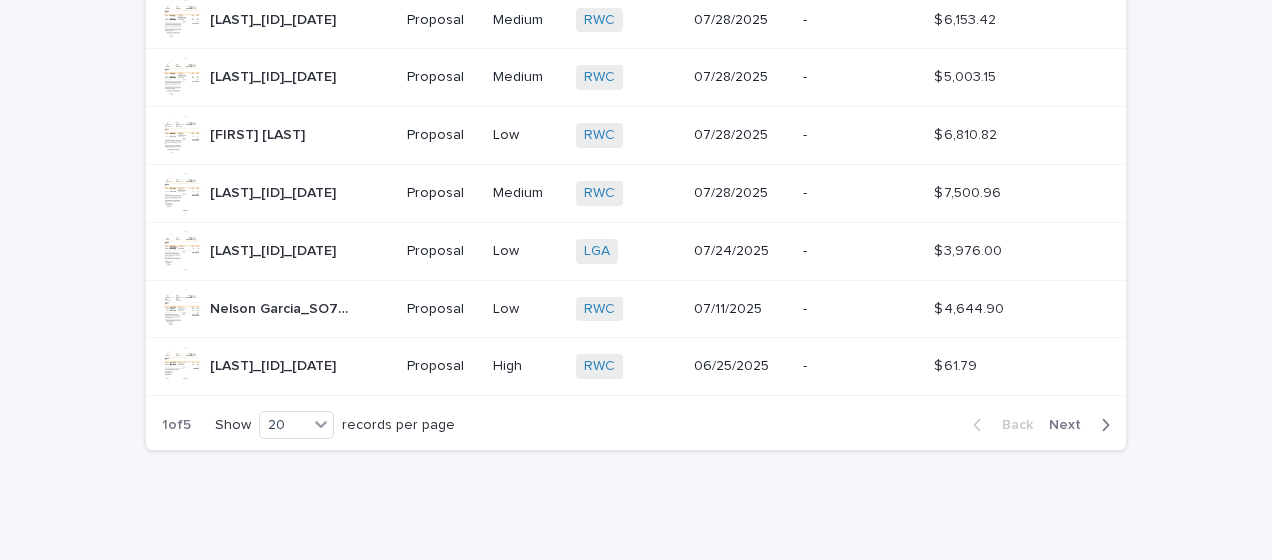 scroll, scrollTop: 1100, scrollLeft: 0, axis: vertical 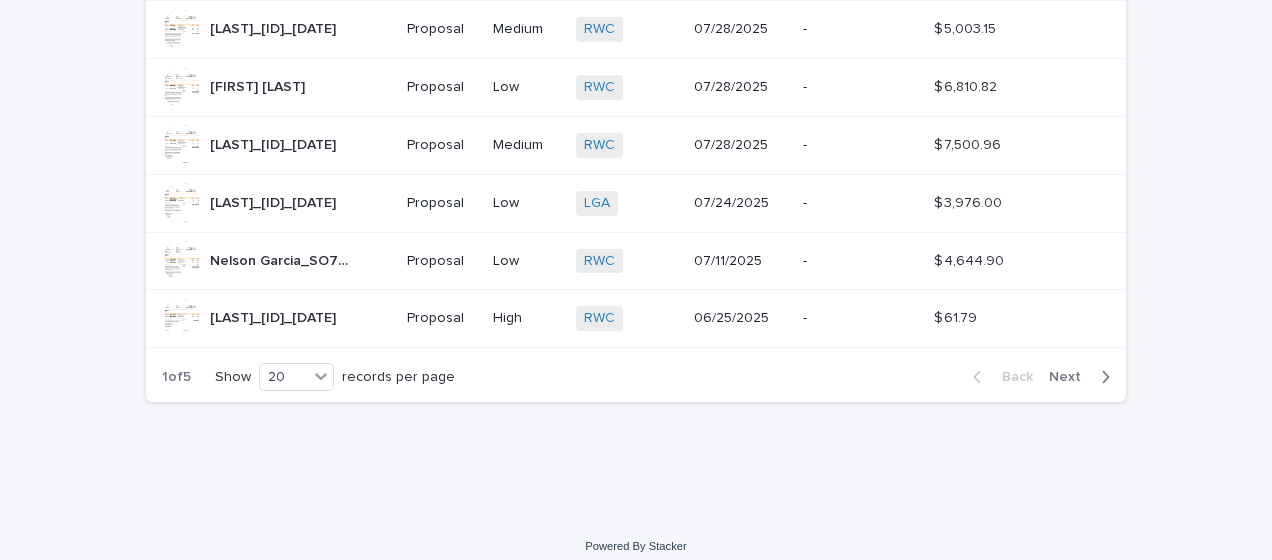 click on "Next" at bounding box center (1083, 377) 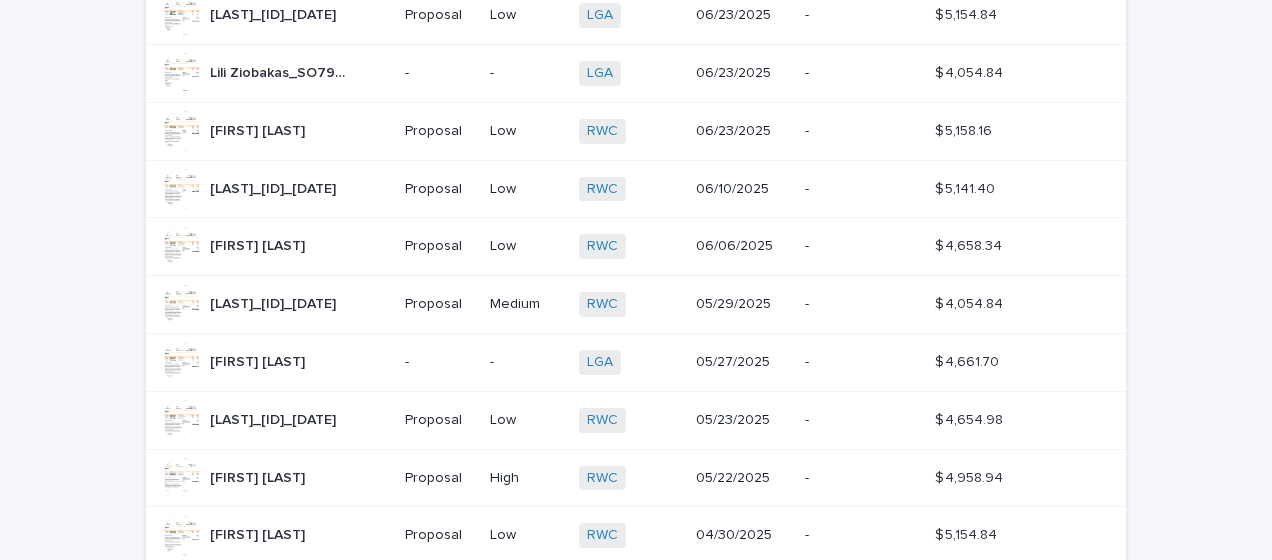 scroll, scrollTop: 300, scrollLeft: 0, axis: vertical 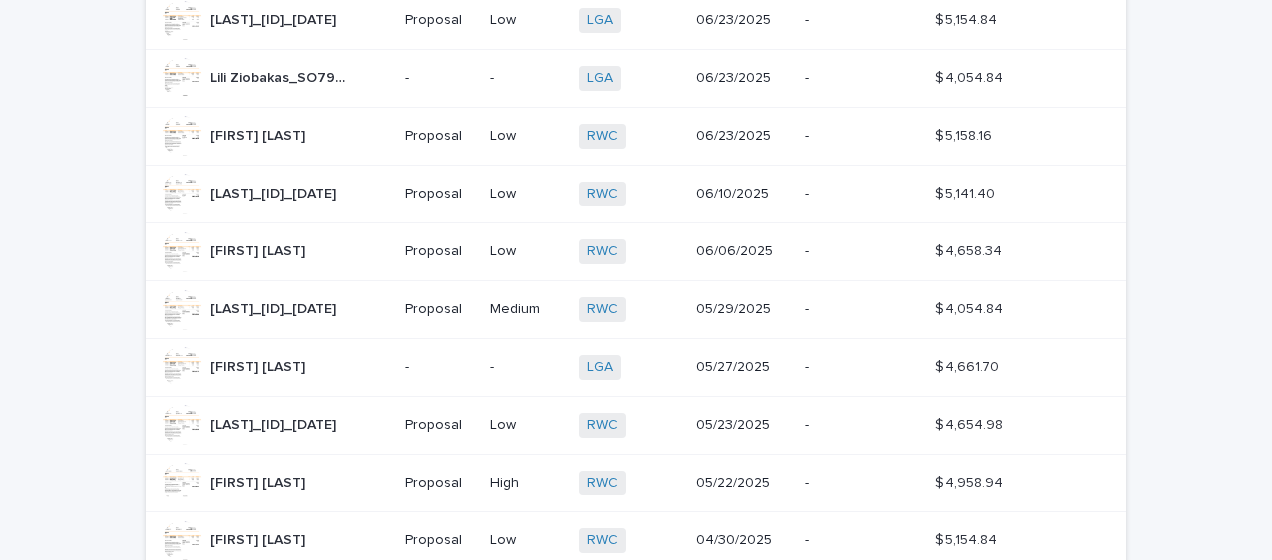 click on "[FIRST] [LAST] [CODE] [DATE] [FIRST] [LAST] [CODE] [DATE]" at bounding box center (275, 78) 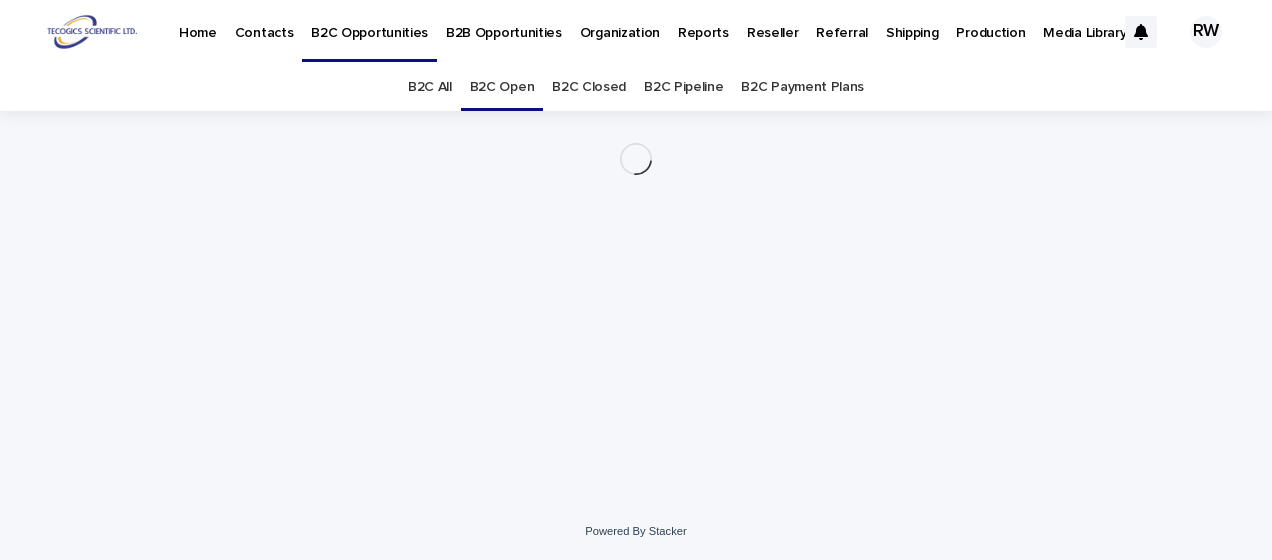 scroll, scrollTop: 0, scrollLeft: 0, axis: both 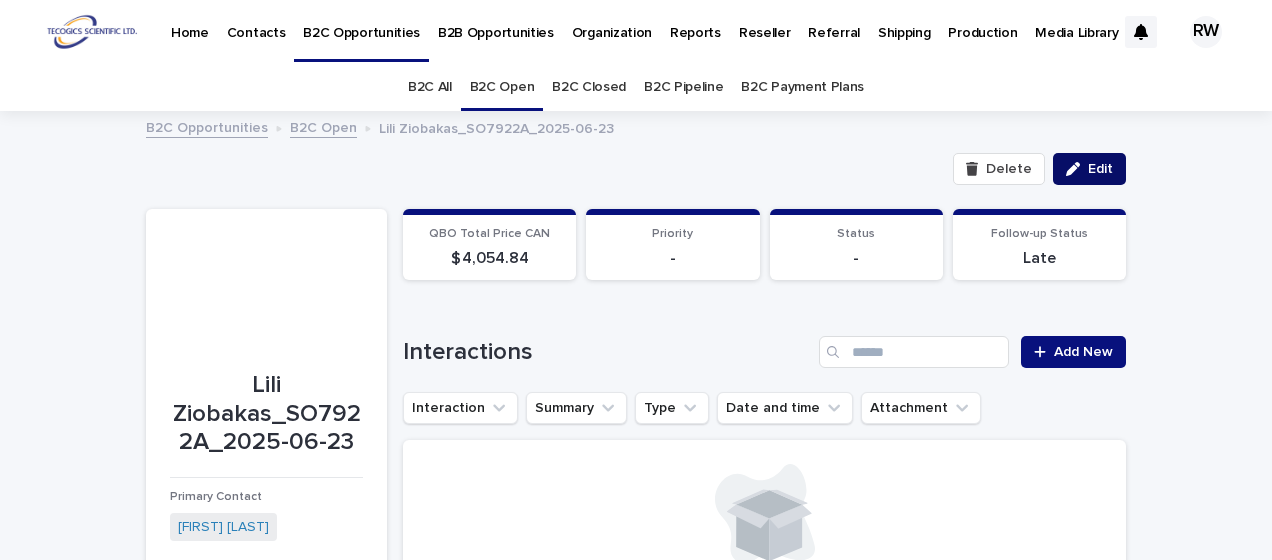 click on "Edit" at bounding box center [1100, 169] 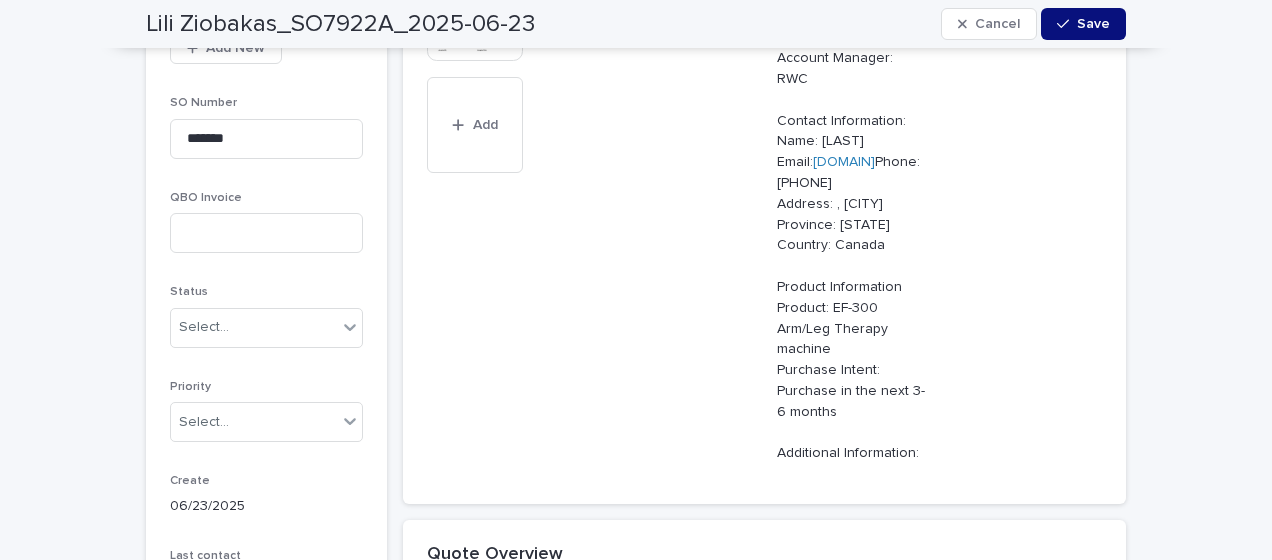 scroll, scrollTop: 900, scrollLeft: 0, axis: vertical 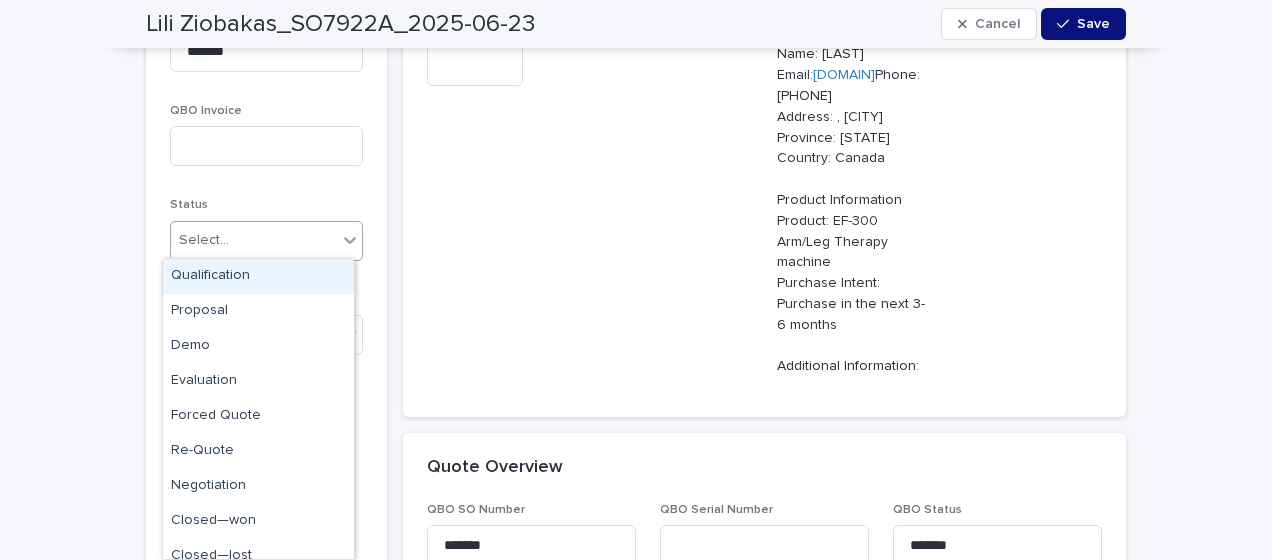 click on "Select..." at bounding box center [204, 240] 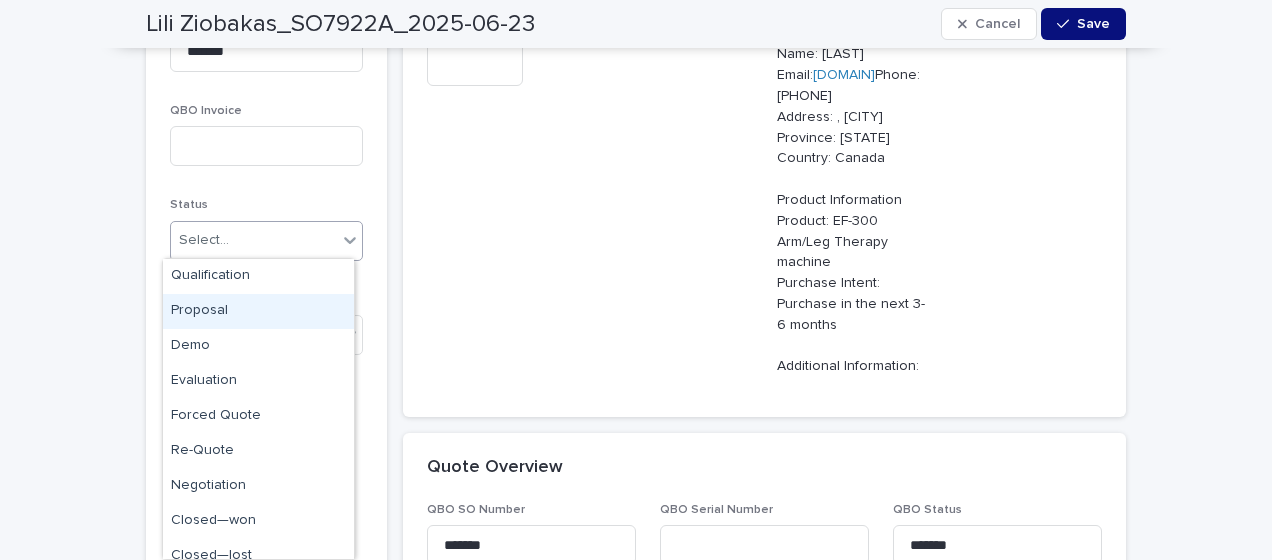 click on "Proposal" at bounding box center [258, 311] 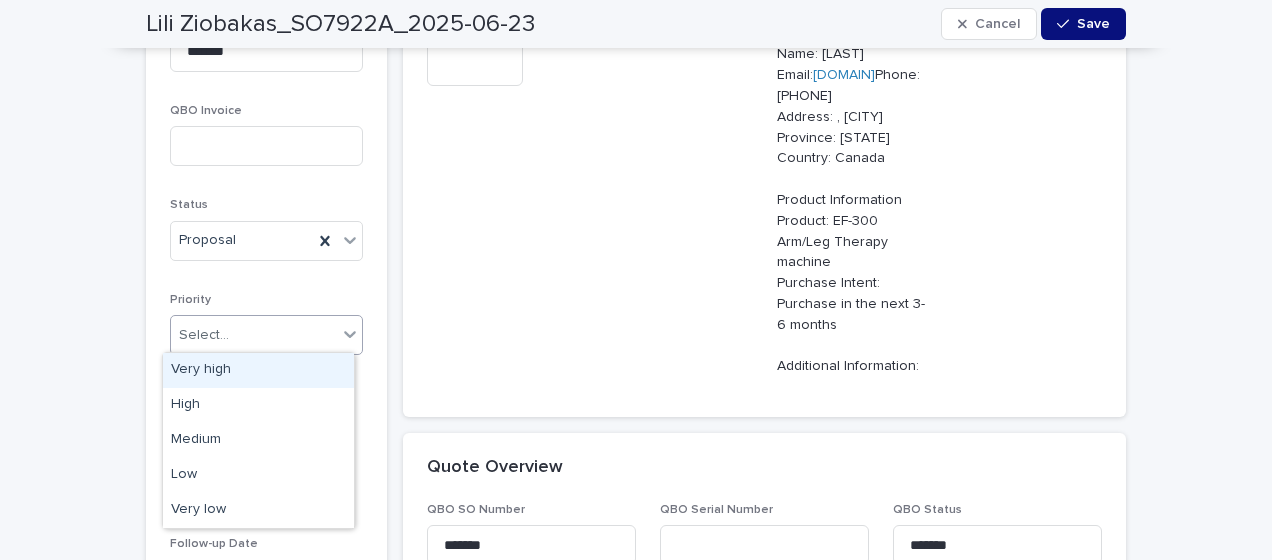 click on "Select..." at bounding box center (204, 335) 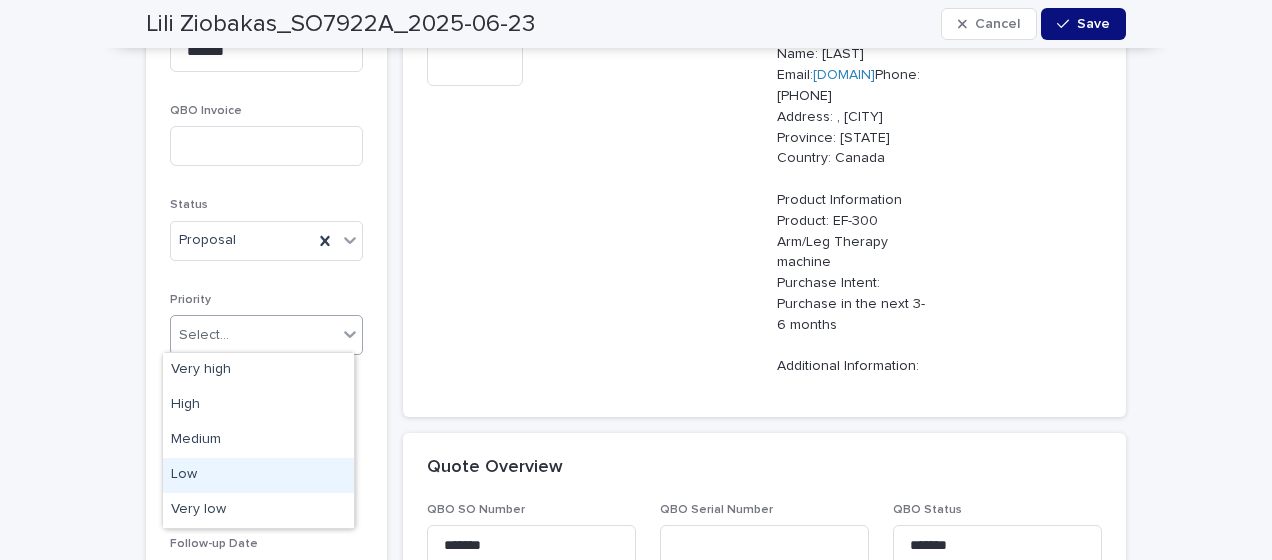 click on "Low" at bounding box center [258, 475] 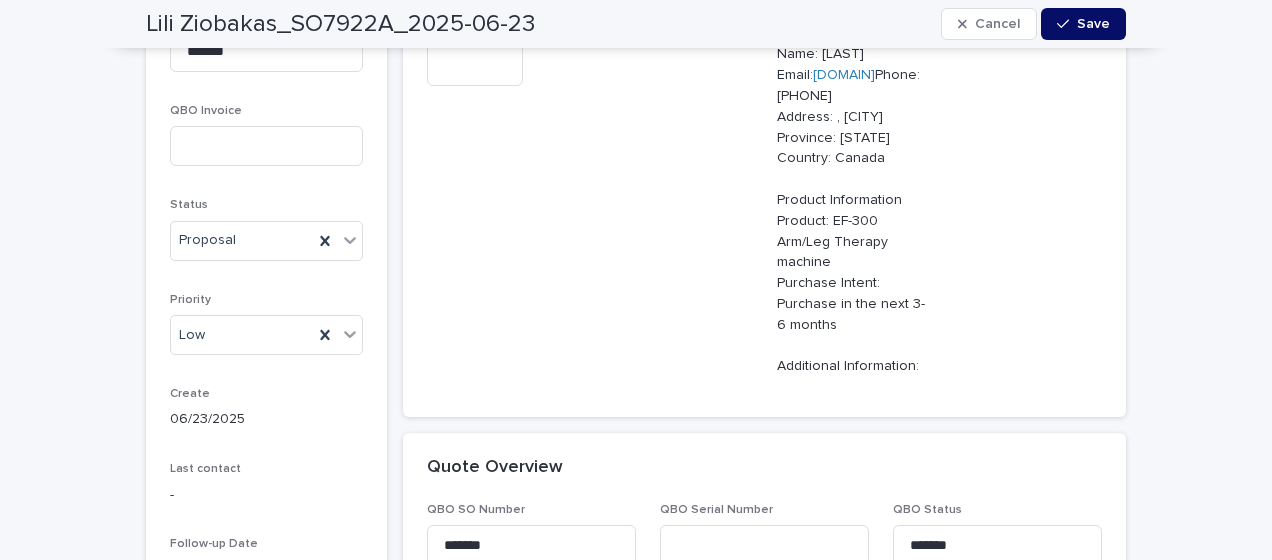 click at bounding box center [1067, 24] 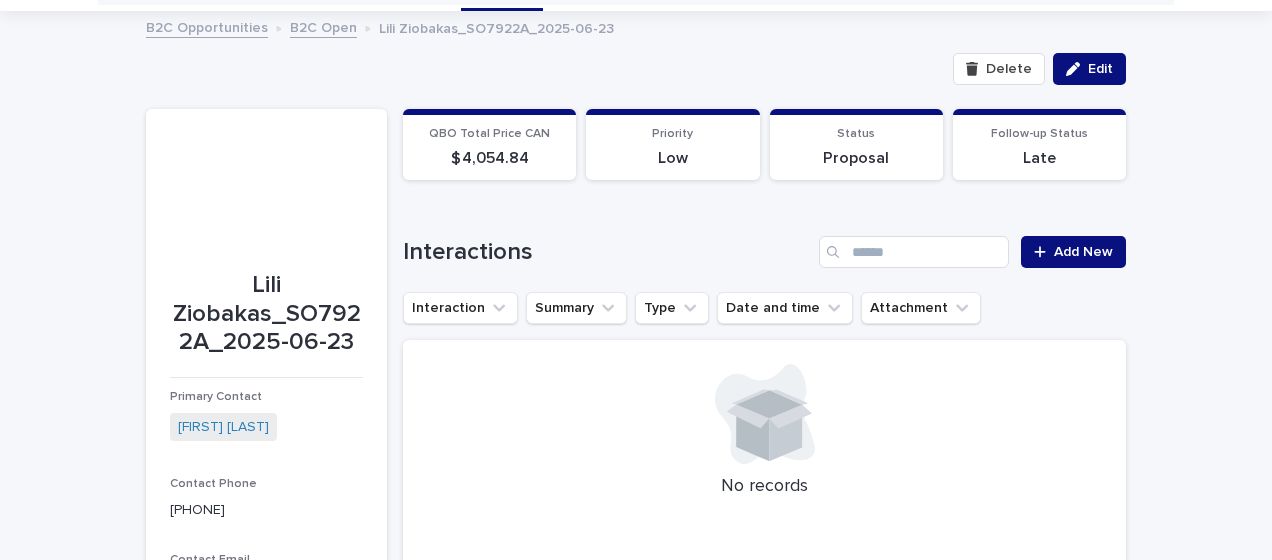scroll, scrollTop: 0, scrollLeft: 0, axis: both 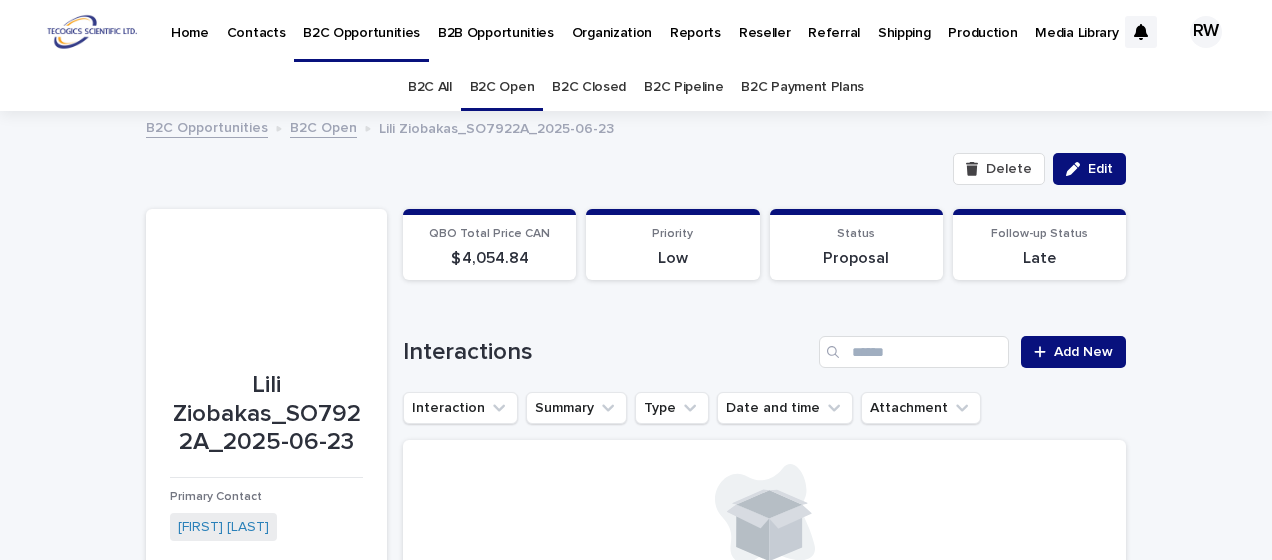 click on "B2C Open" at bounding box center (502, 87) 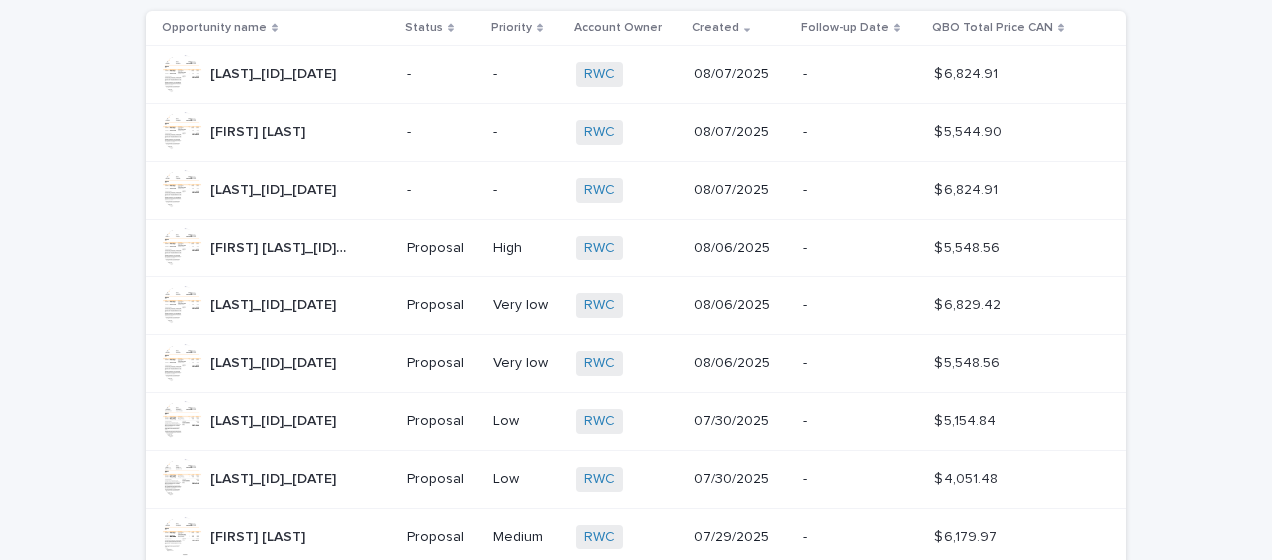 scroll, scrollTop: 300, scrollLeft: 0, axis: vertical 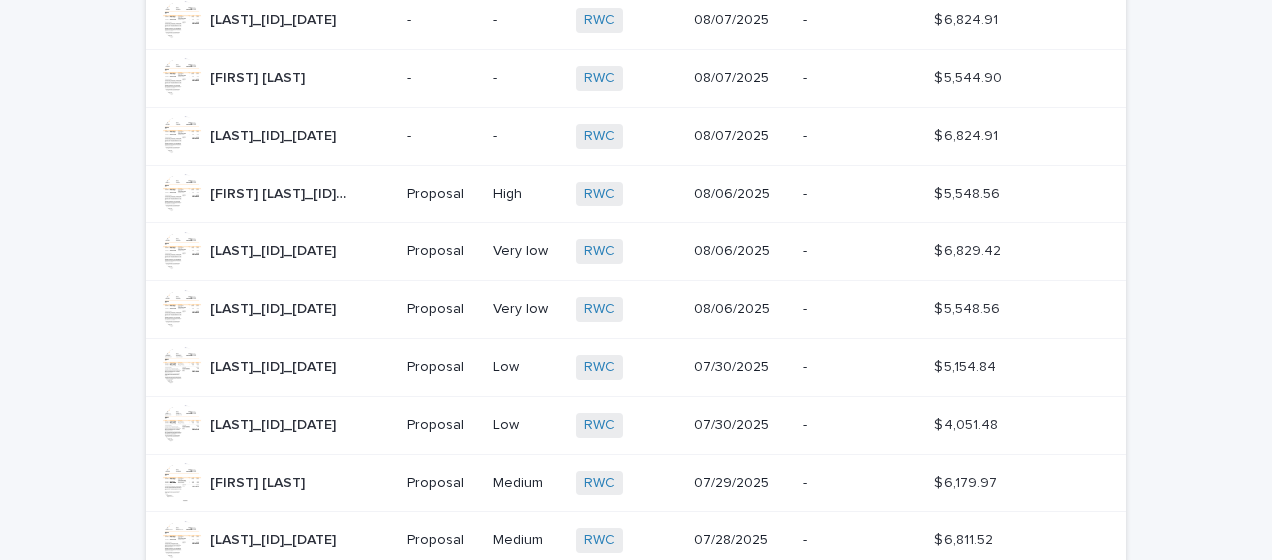 click on "[FIRST] [LAST]_[ID]_[DATE] [FIRST] [LAST]_[ID]_[DATE]" at bounding box center [276, 194] 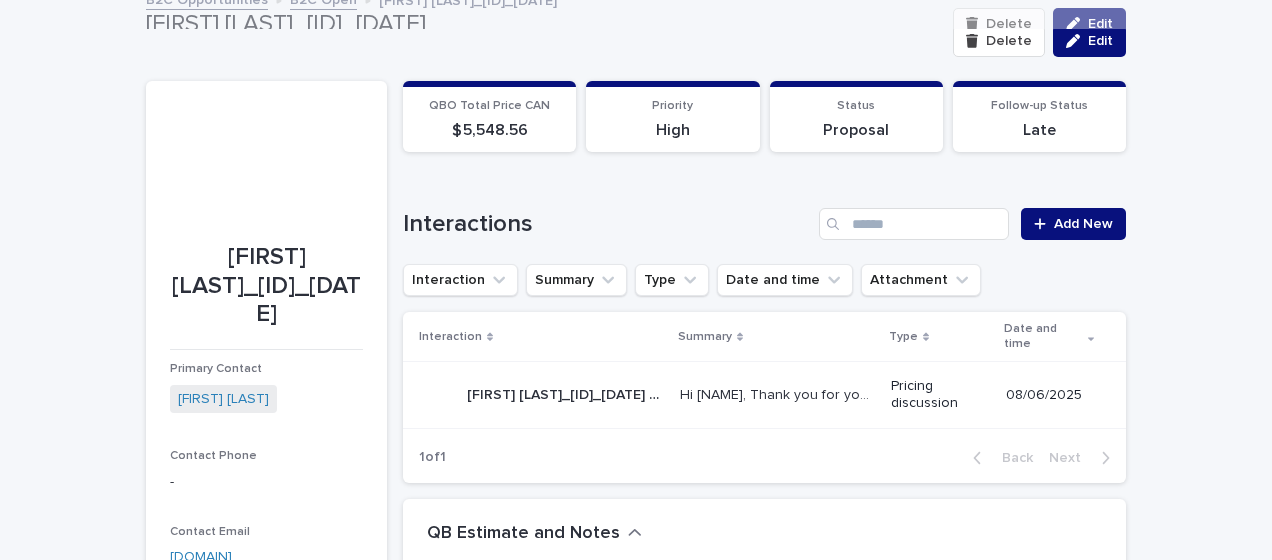 scroll, scrollTop: 0, scrollLeft: 0, axis: both 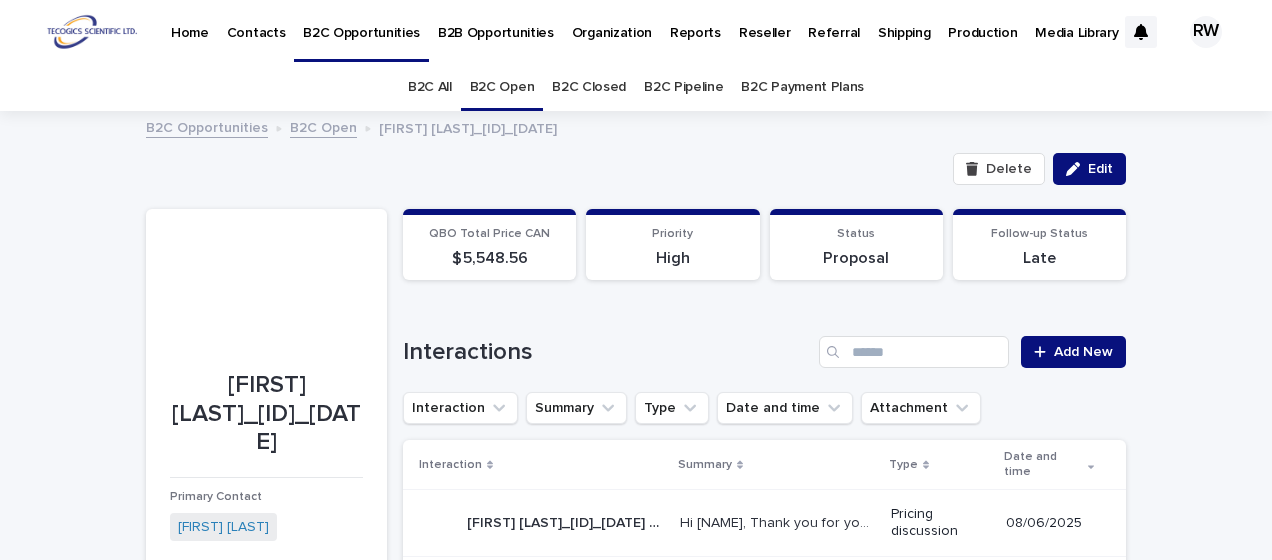 click on "B2C Open" at bounding box center (502, 87) 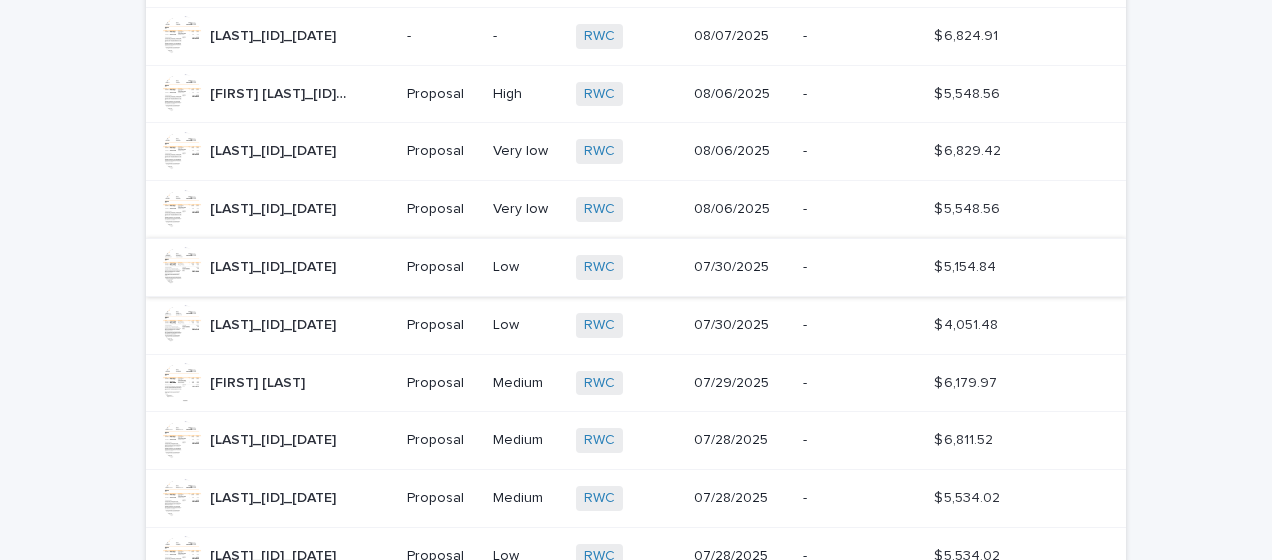 scroll, scrollTop: 0, scrollLeft: 0, axis: both 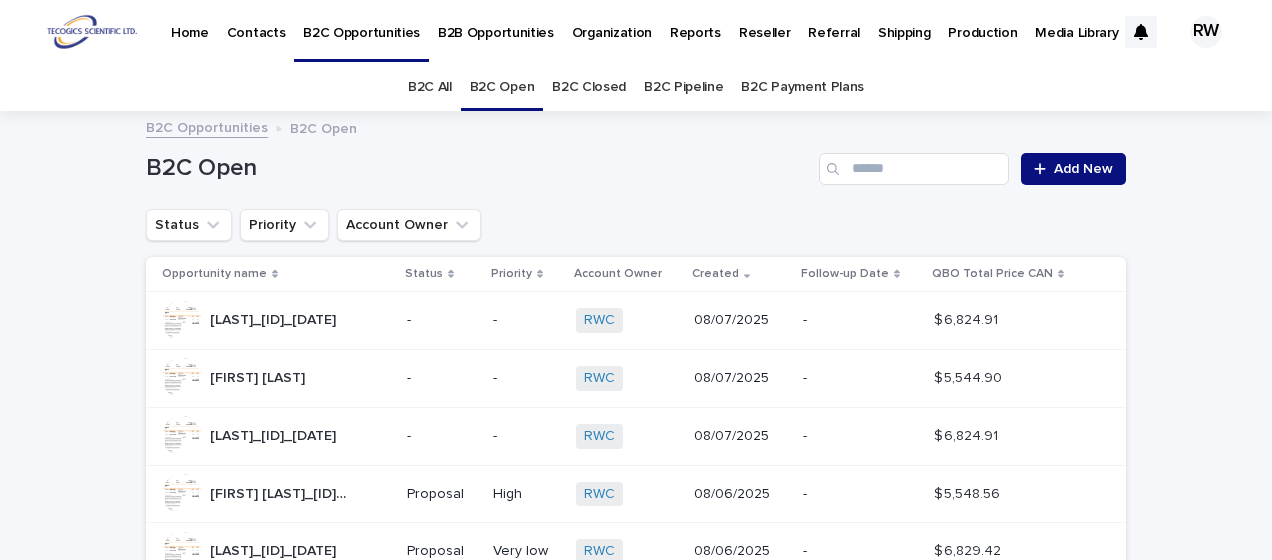 click on "Production" at bounding box center (982, 21) 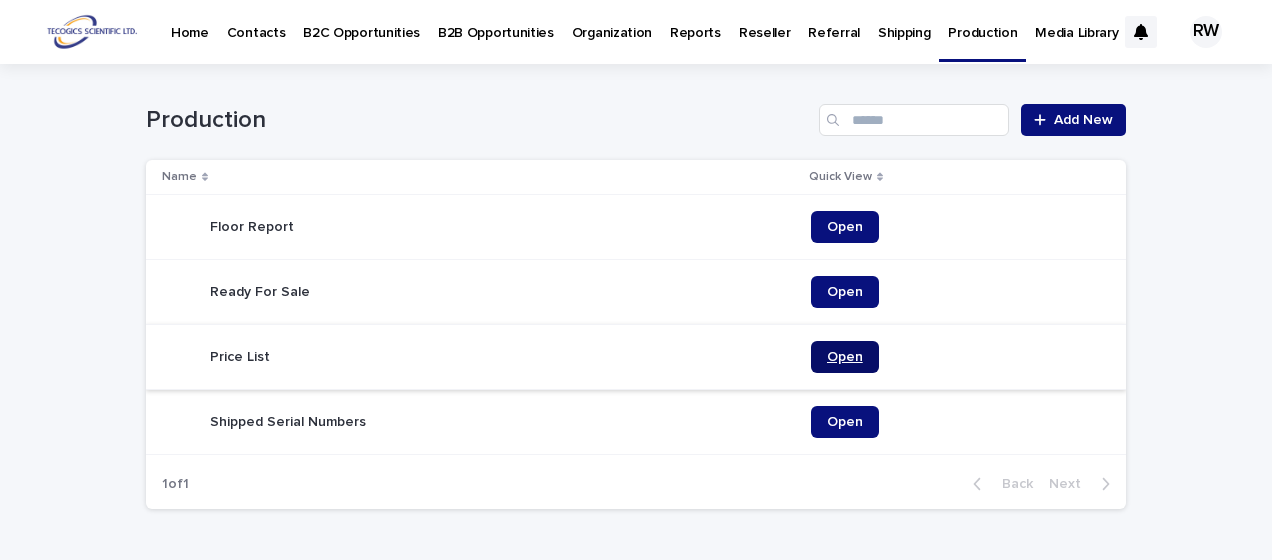 click on "Open" at bounding box center (845, 357) 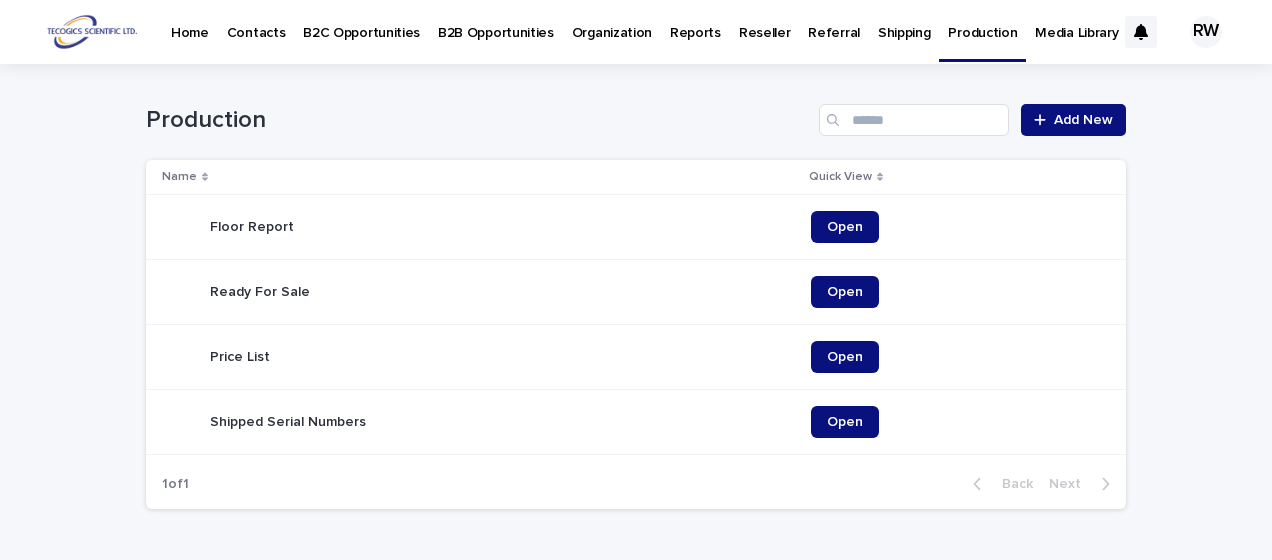 click on "B2B Opportunities" at bounding box center [496, 21] 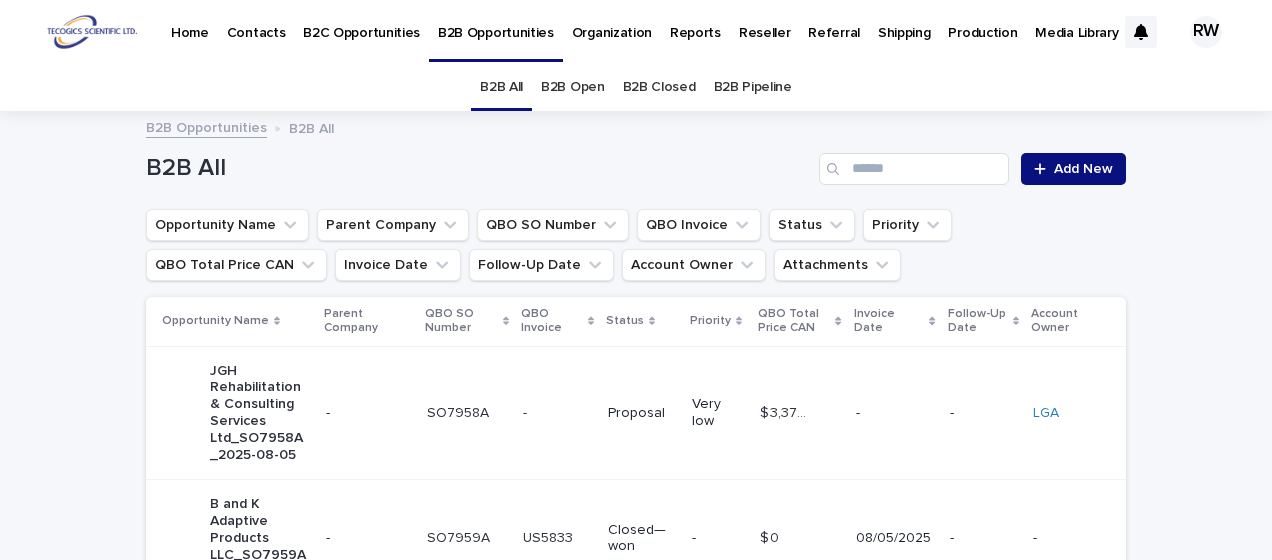 click on "B2B Open" at bounding box center (573, 87) 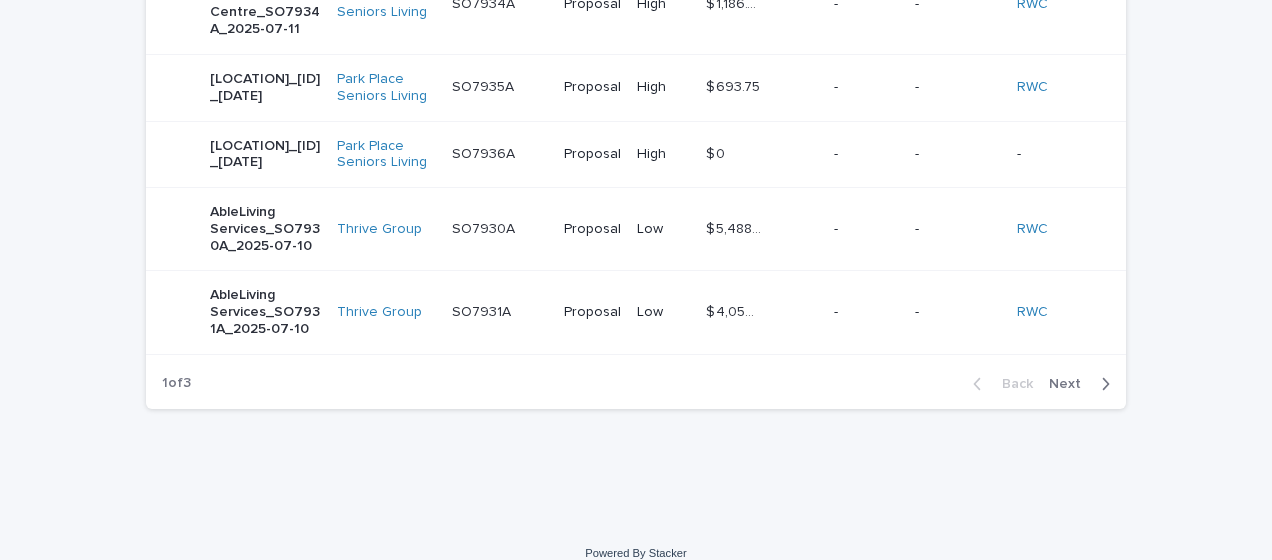 scroll, scrollTop: 900, scrollLeft: 0, axis: vertical 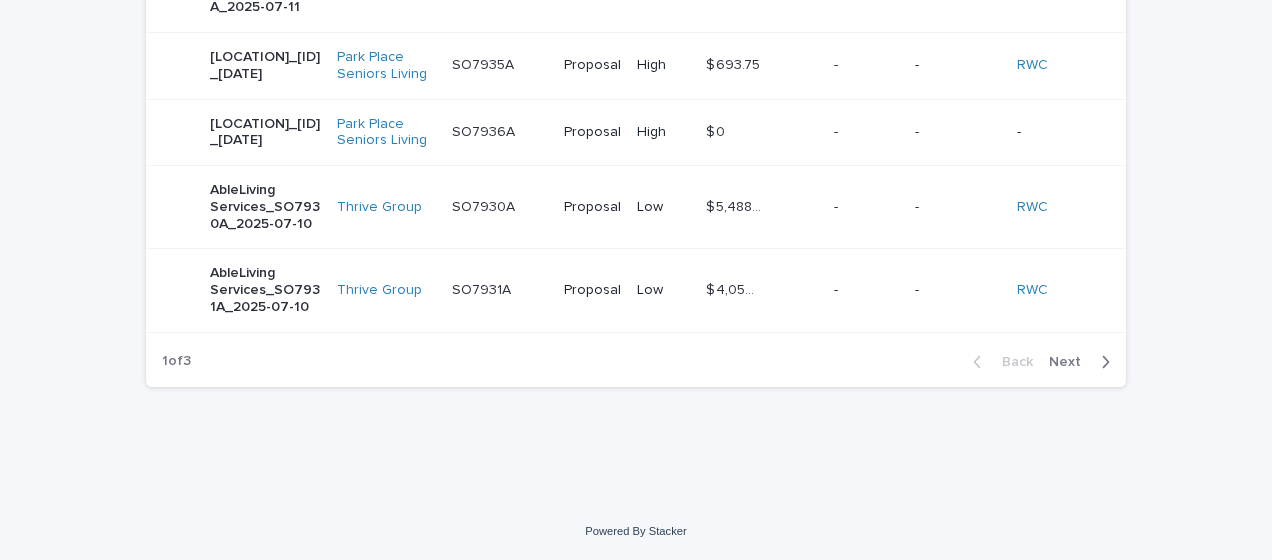 click on "AbleLiving Services_SO7930A_2025-07-10" at bounding box center (241, 207) 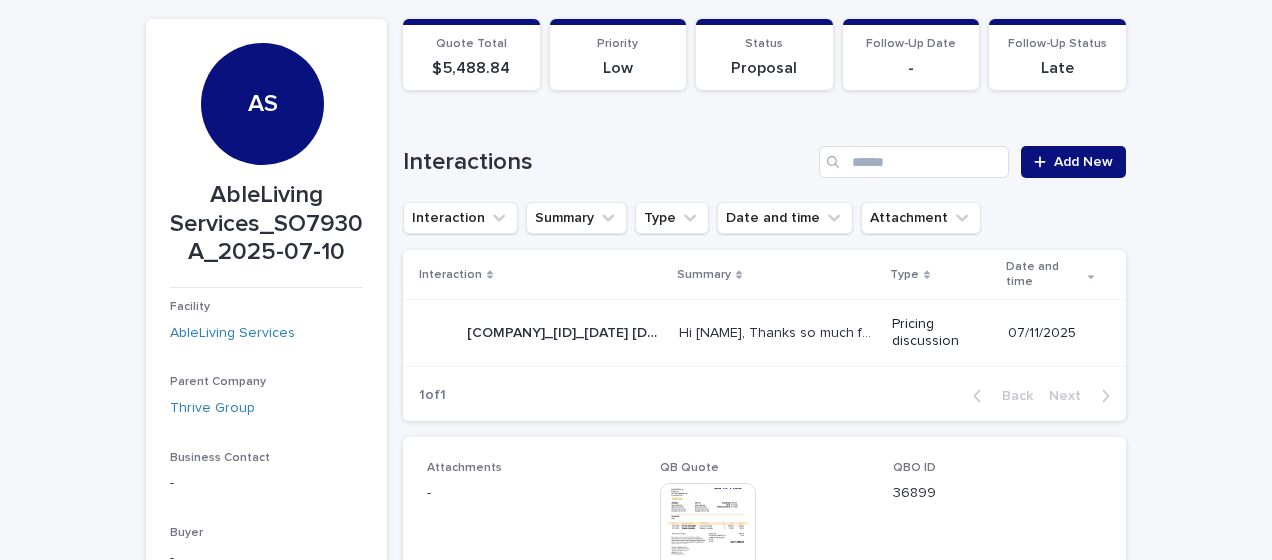 scroll, scrollTop: 200, scrollLeft: 0, axis: vertical 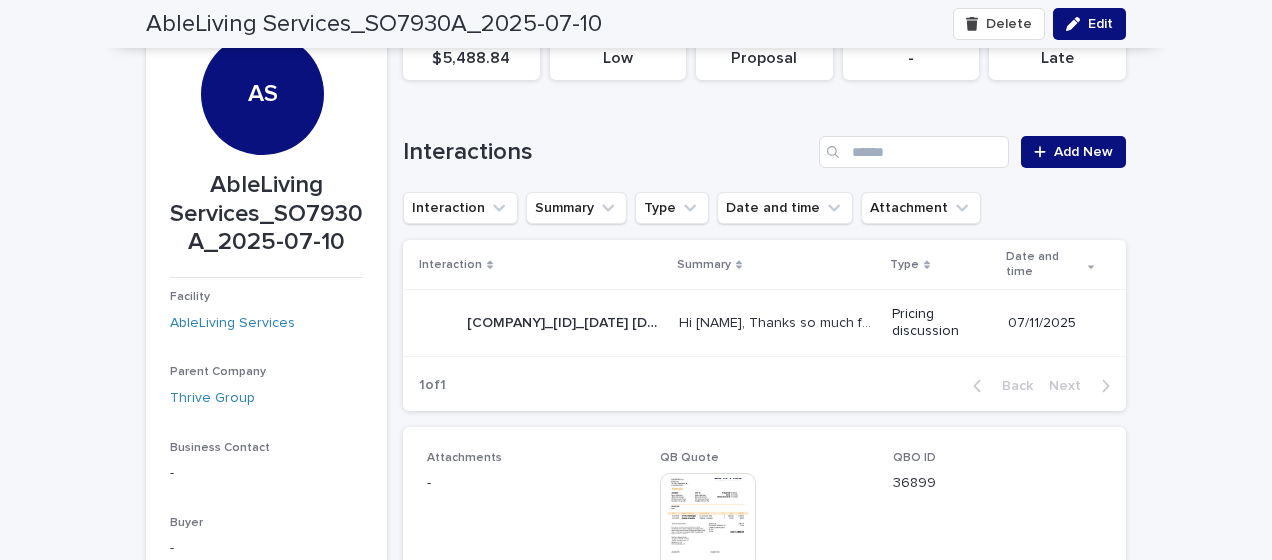 click on "Hi [NAME],
Thanks so much for your recent request for pricing of the Ex N’ Flex EF-100A arm therapy m" at bounding box center (780, 321) 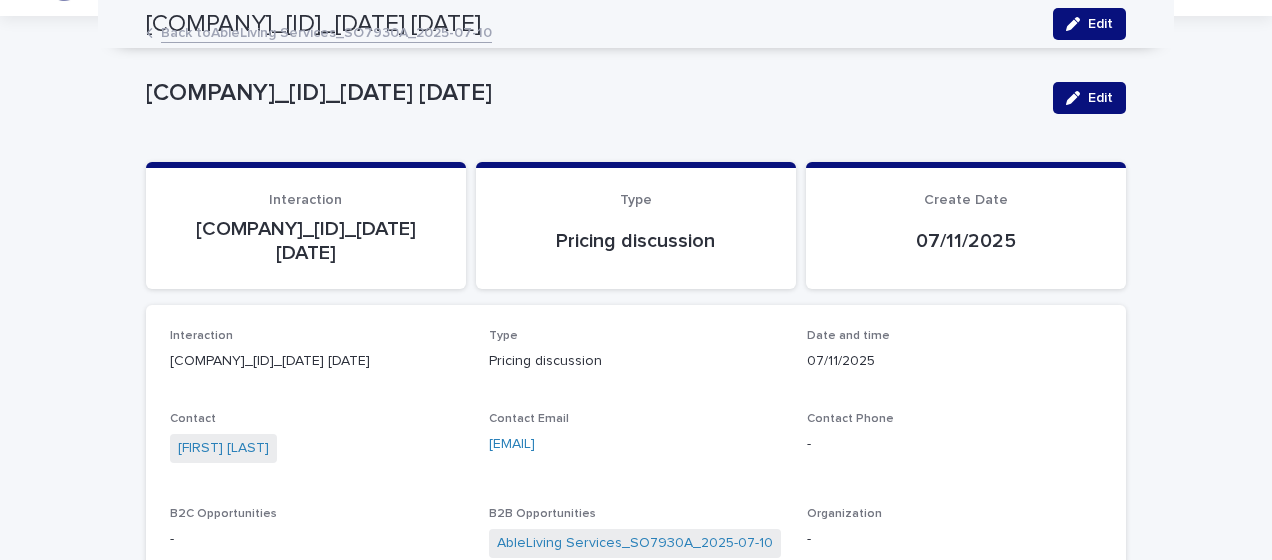 scroll, scrollTop: 0, scrollLeft: 0, axis: both 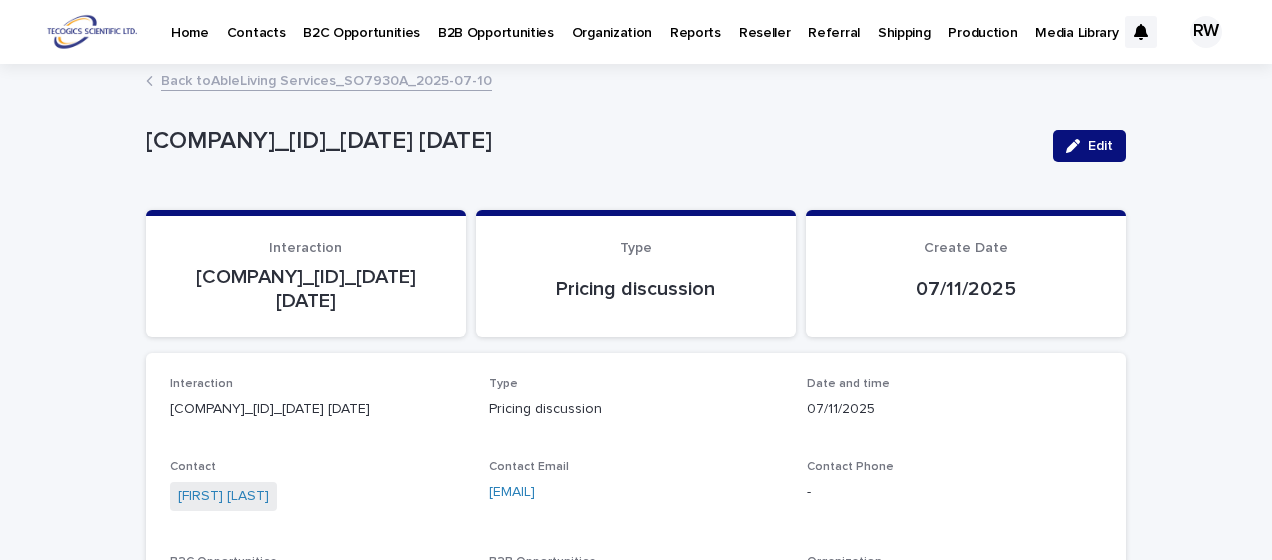 click on "Back to  [COMPANY]_[ID]_[DATE]" at bounding box center (326, 79) 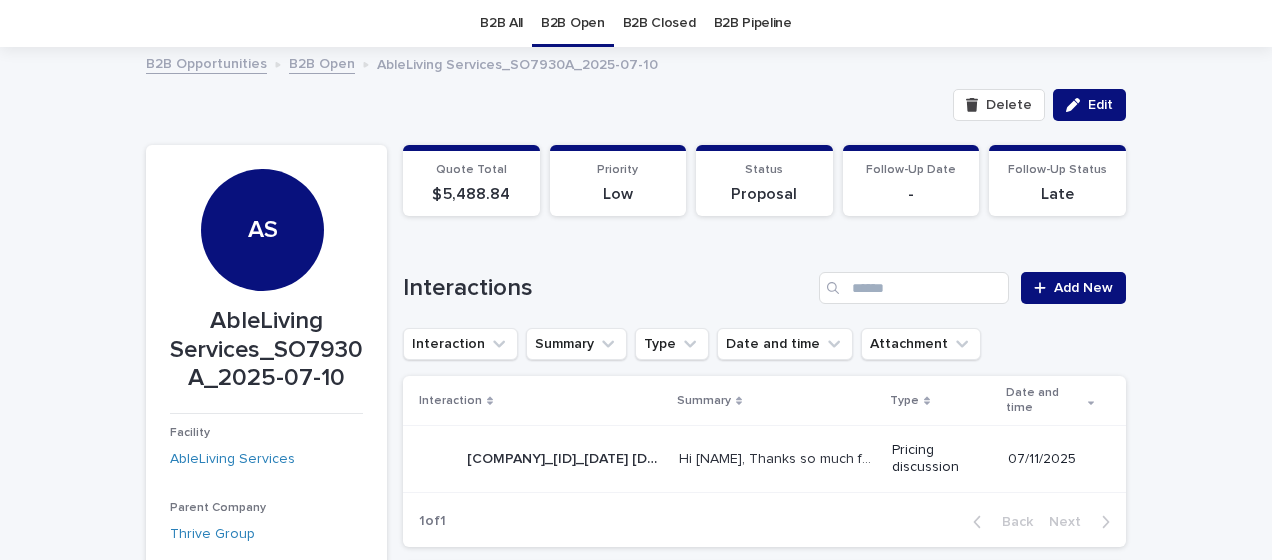 scroll, scrollTop: 0, scrollLeft: 0, axis: both 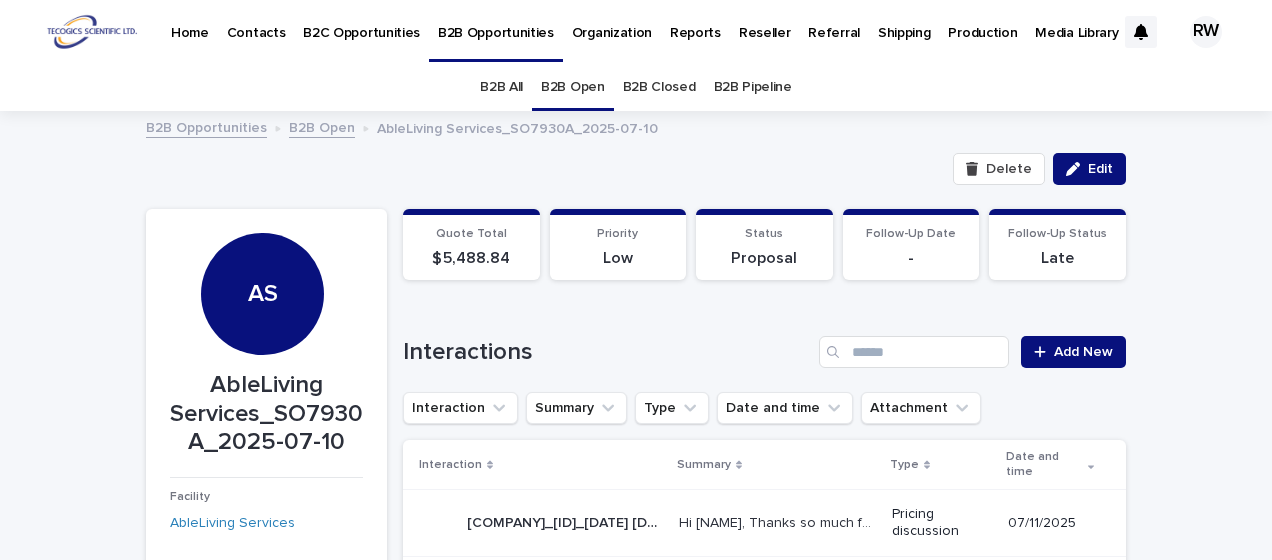click on "B2B Open" at bounding box center [573, 87] 